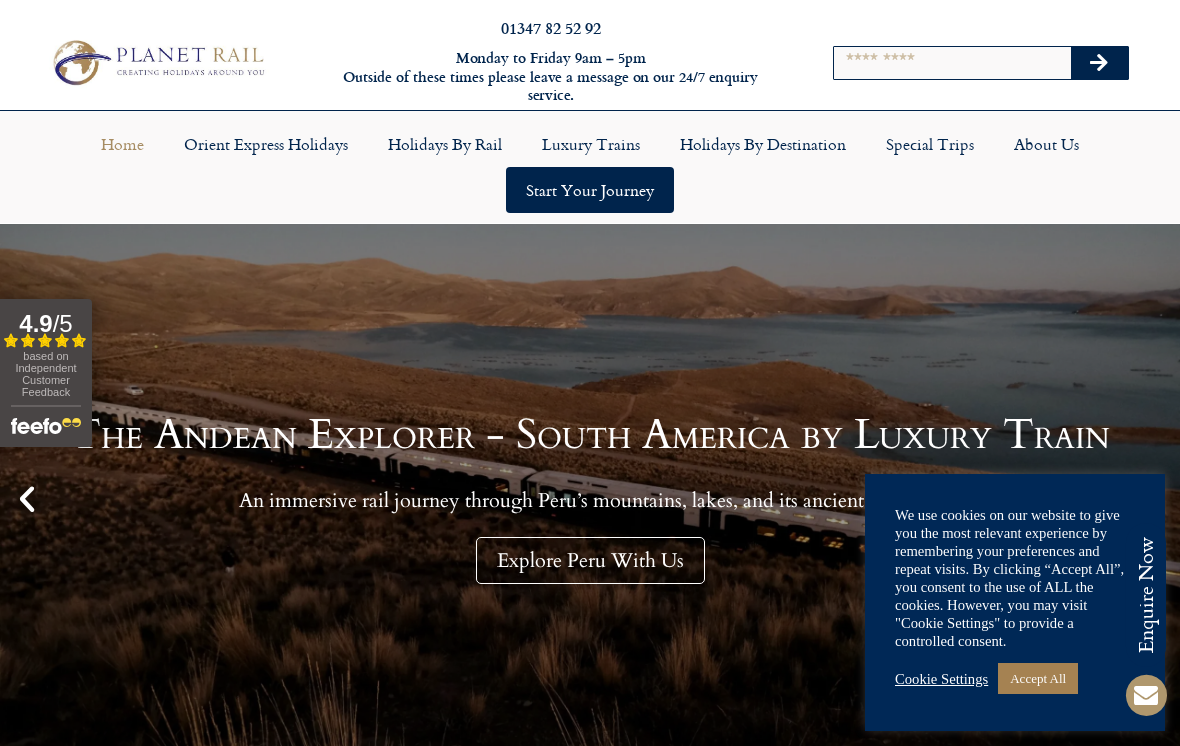 scroll, scrollTop: 0, scrollLeft: 0, axis: both 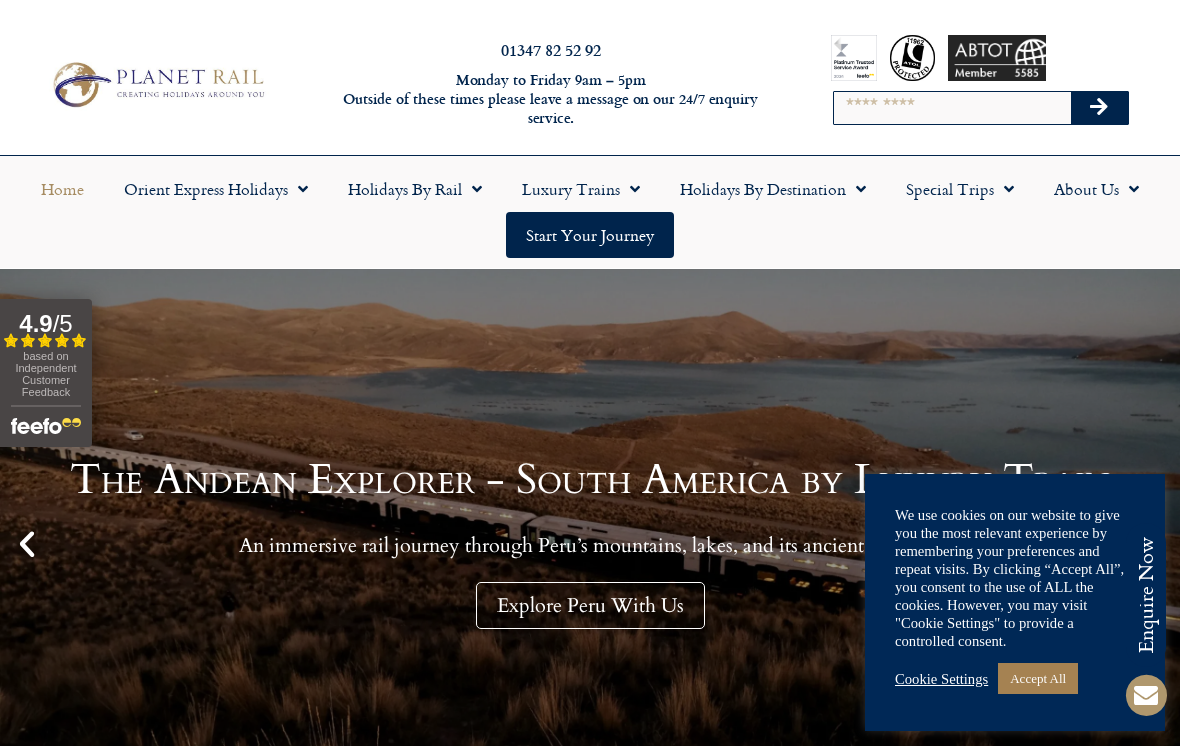 click on "Accept All" at bounding box center [1038, 678] 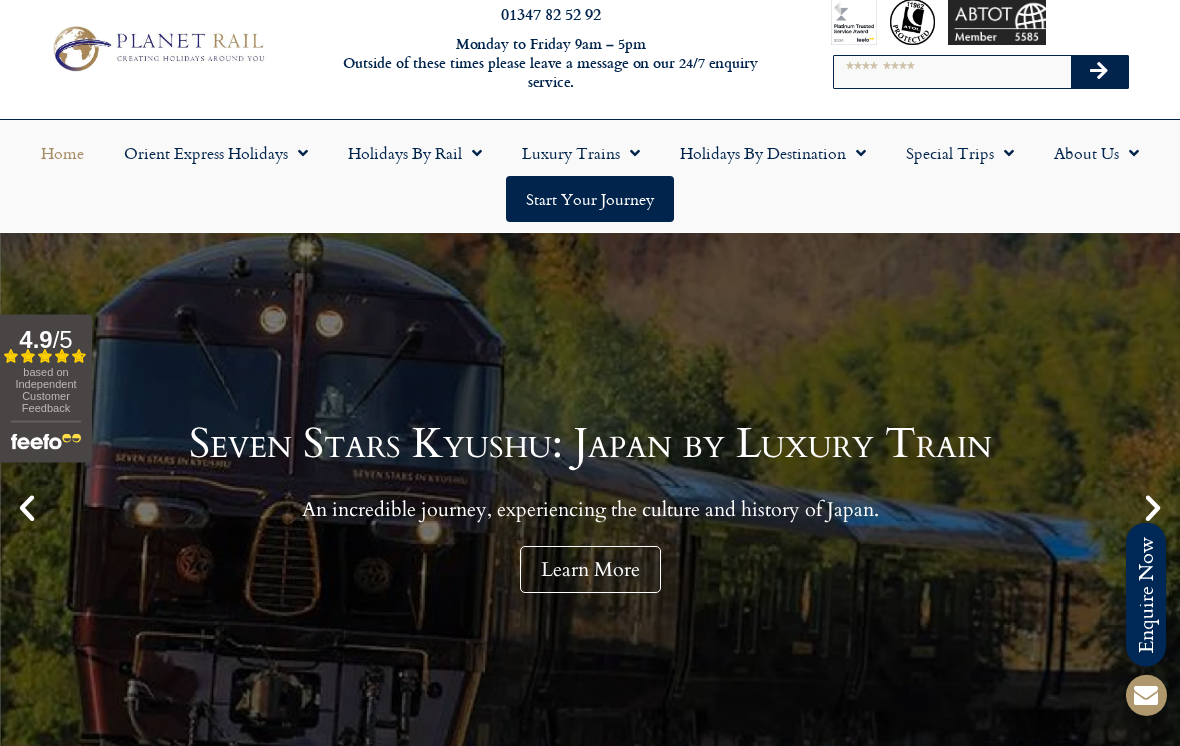 scroll, scrollTop: 36, scrollLeft: 0, axis: vertical 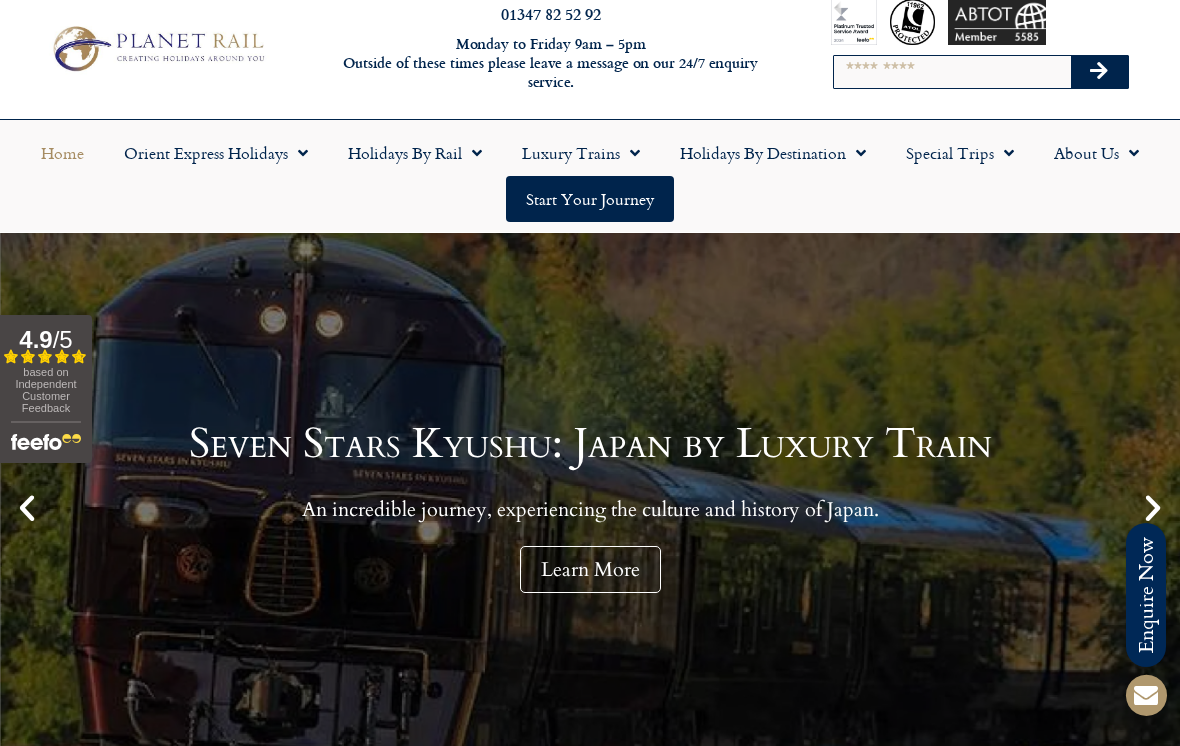 click on "Luxury Trains" 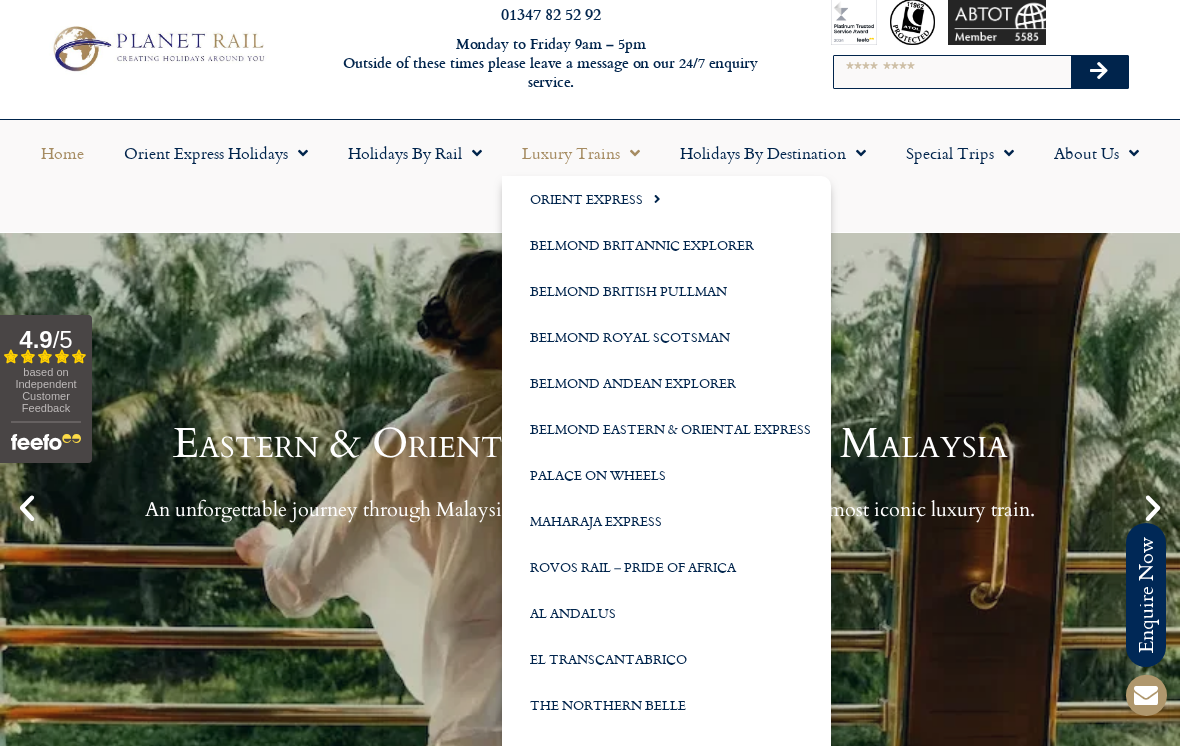 click on "Al Andalus" 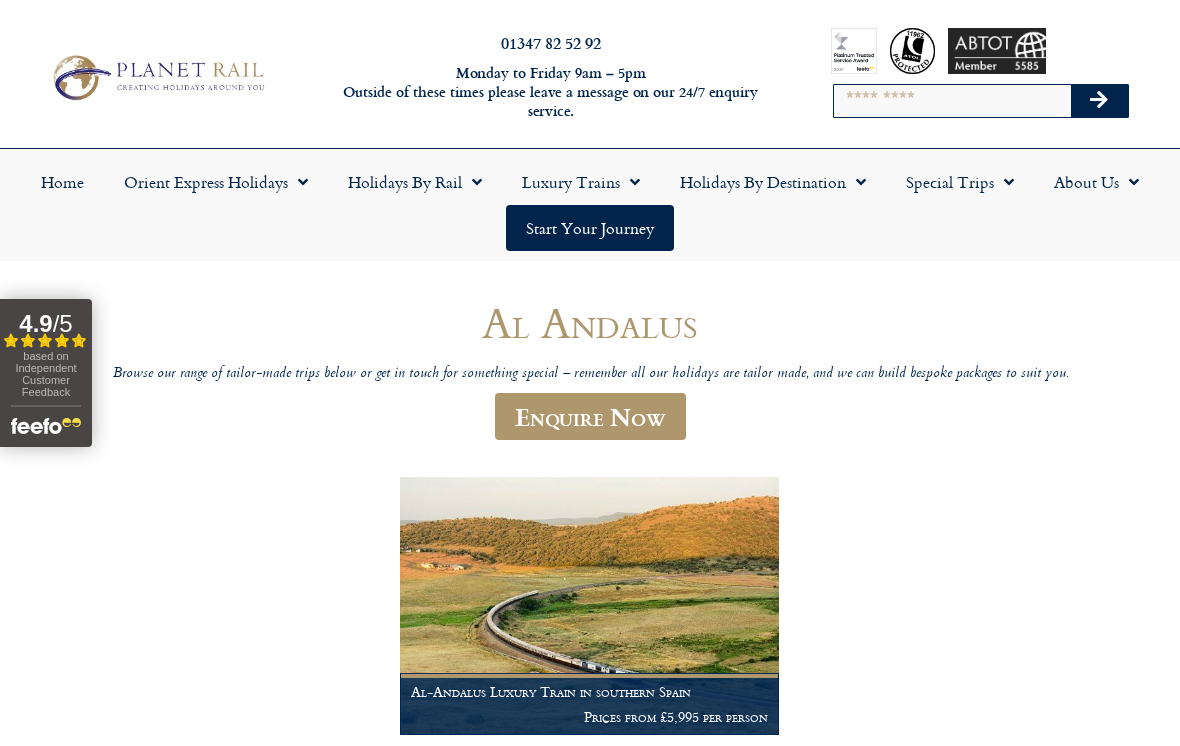 scroll, scrollTop: 0, scrollLeft: 0, axis: both 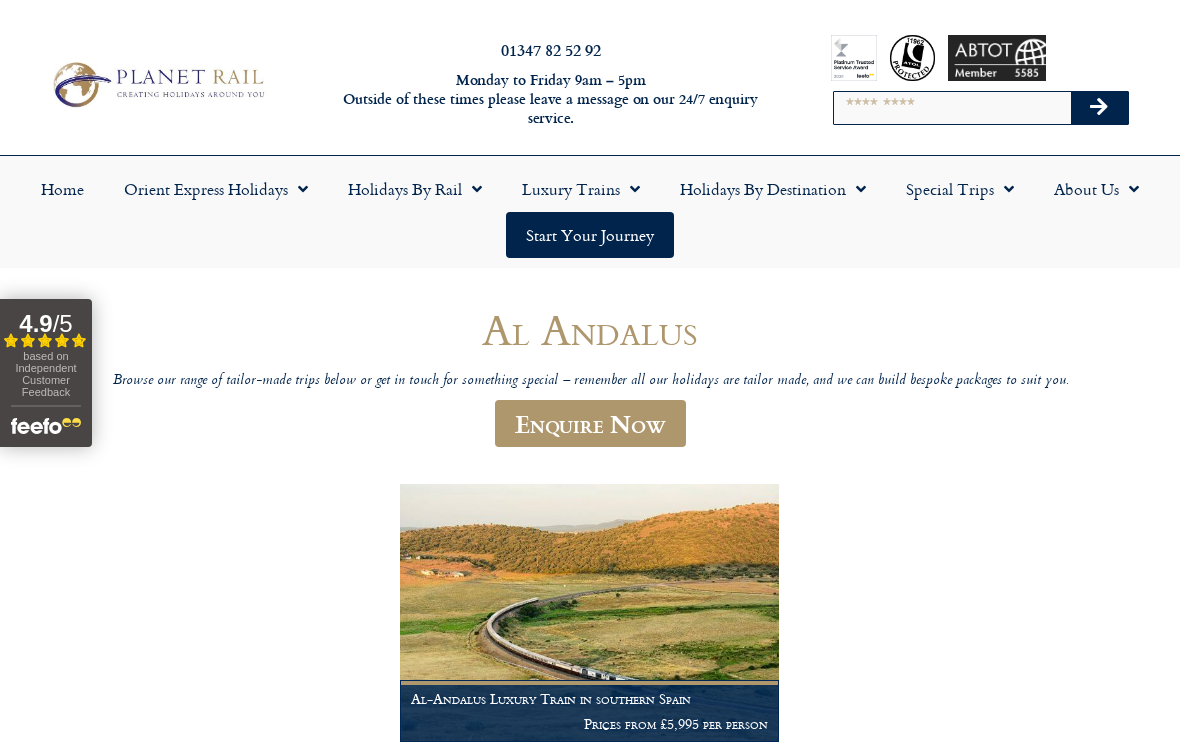 click 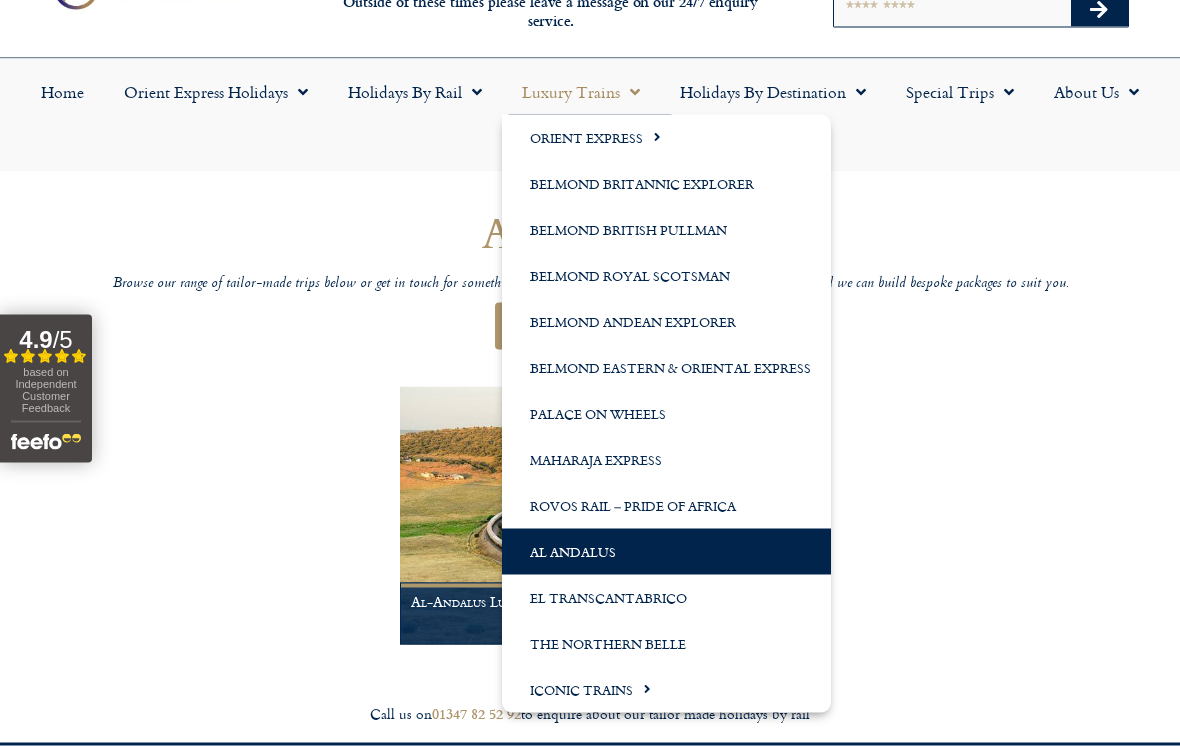 scroll, scrollTop: 98, scrollLeft: 0, axis: vertical 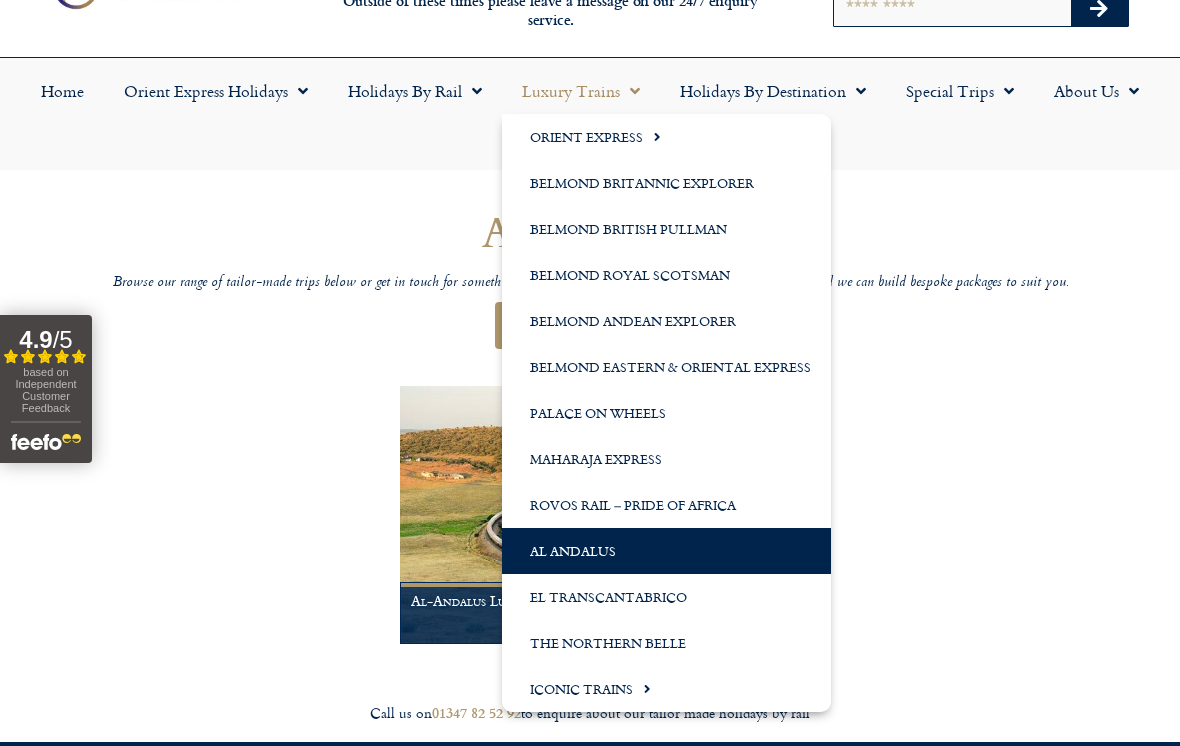 click on "El Transcantabrico" 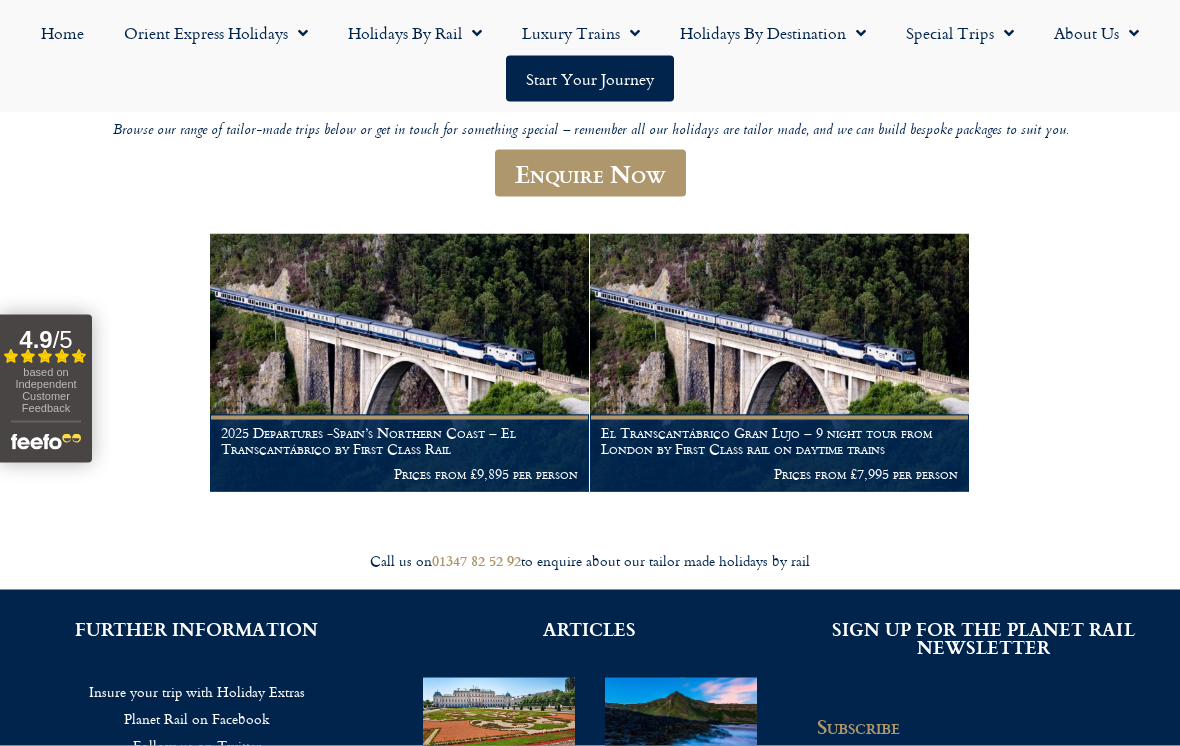 scroll, scrollTop: 251, scrollLeft: 0, axis: vertical 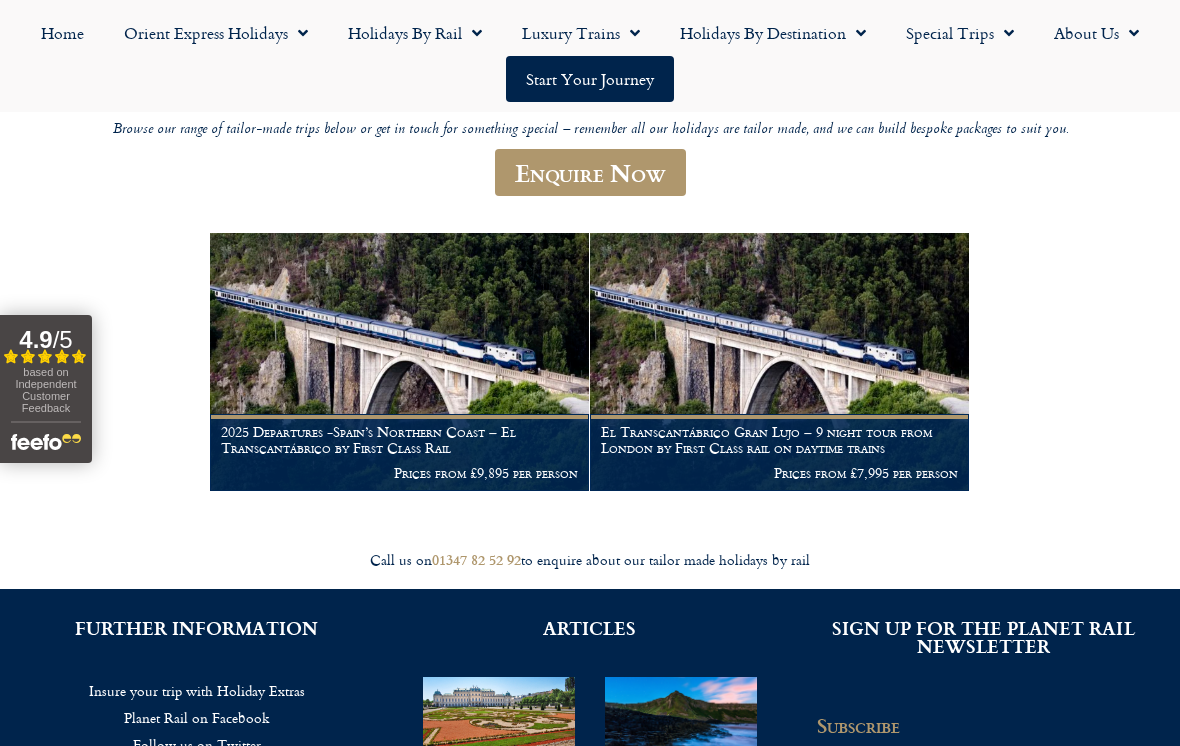 click at bounding box center (779, 362) 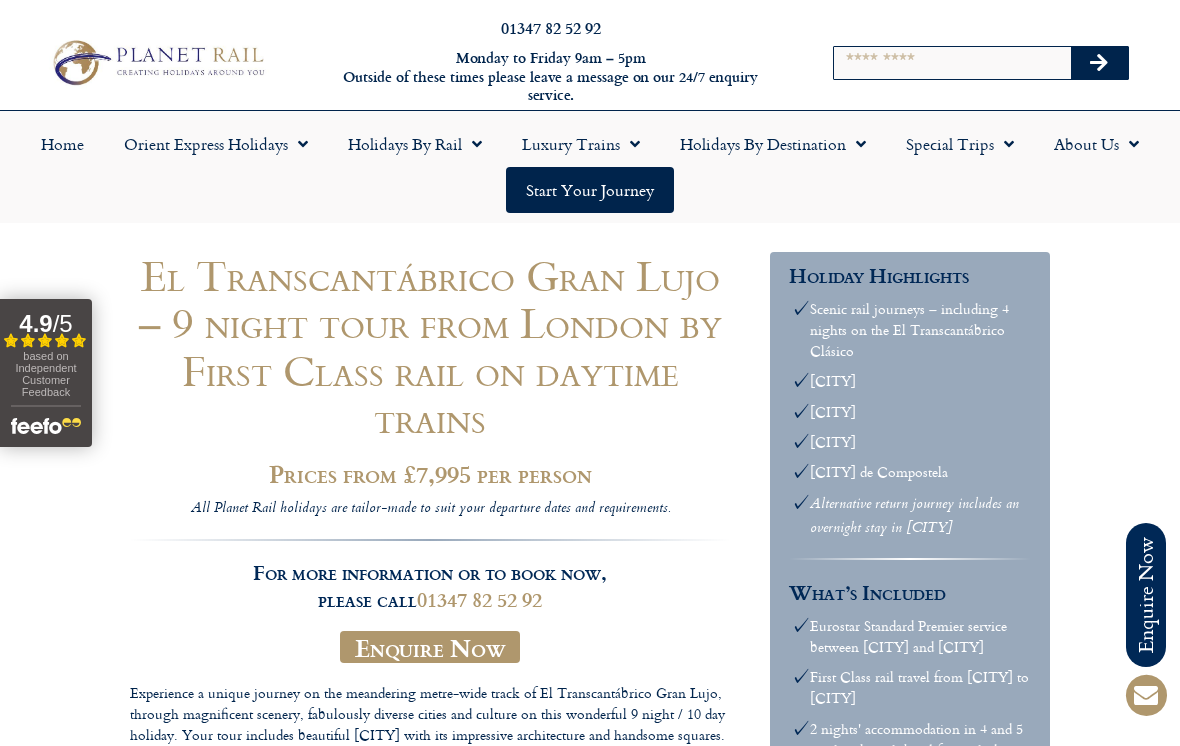 scroll, scrollTop: 0, scrollLeft: 0, axis: both 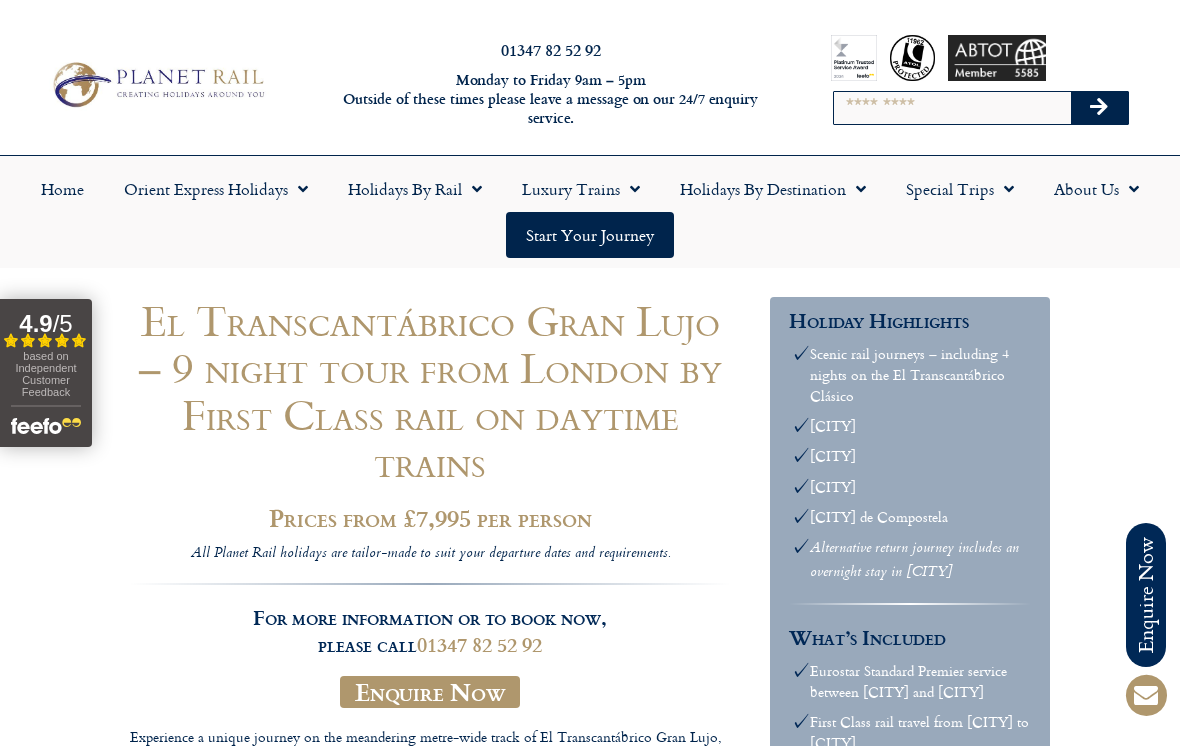 click on "Holidays by Destination" 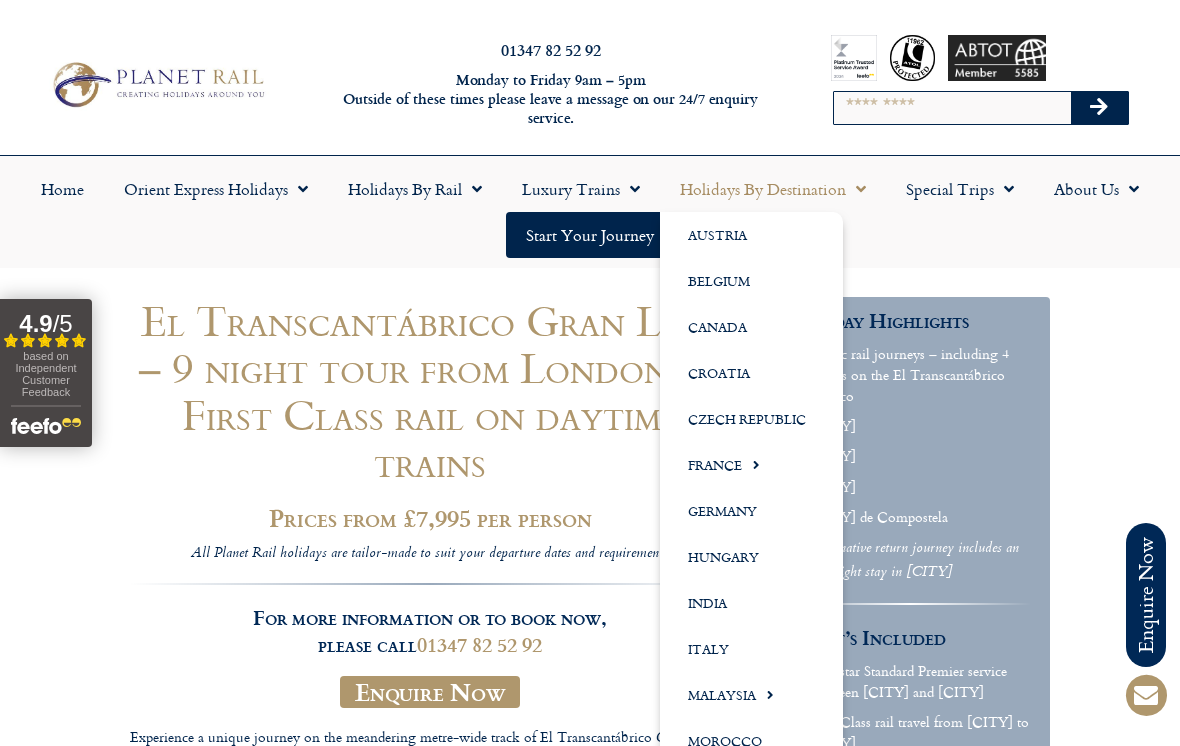 click on "Croatia" 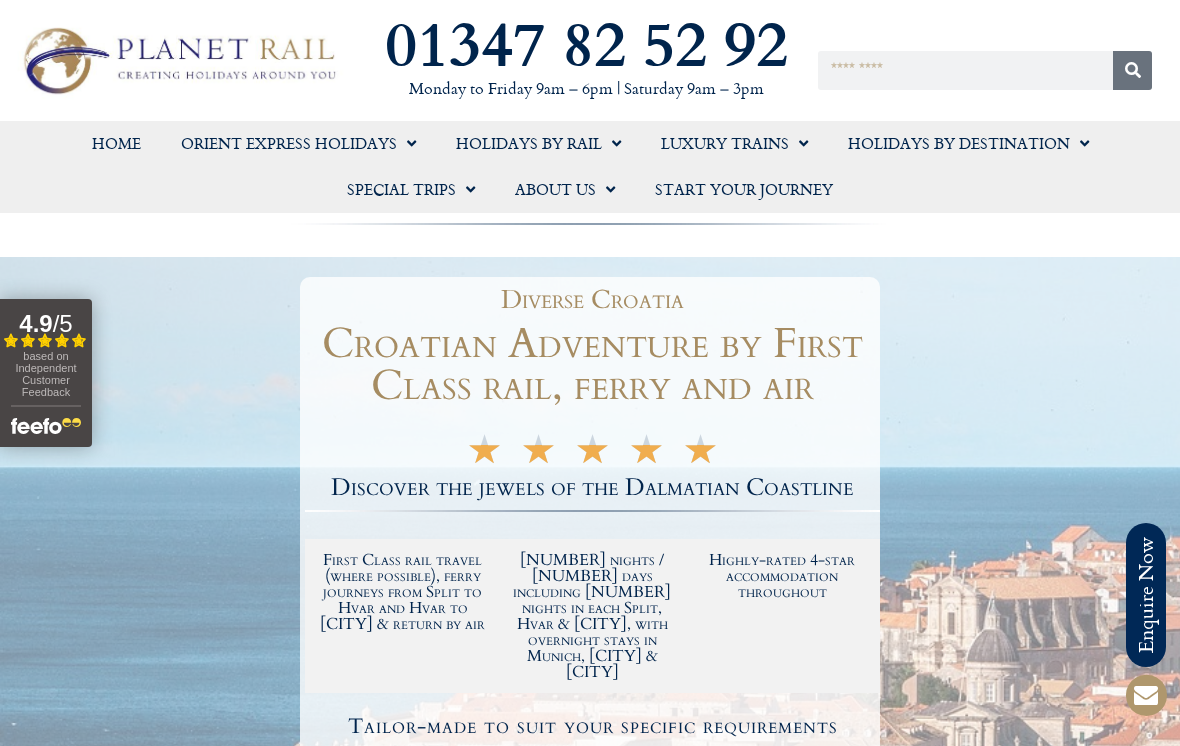 scroll, scrollTop: 0, scrollLeft: 0, axis: both 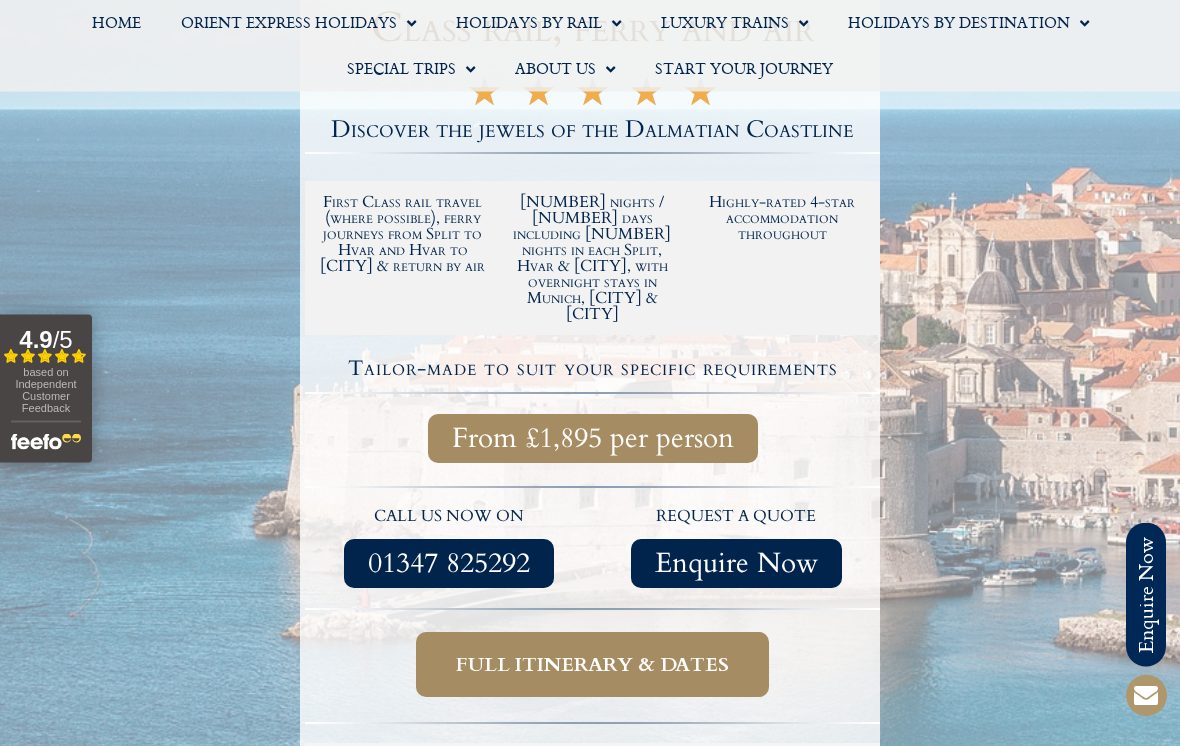 click on "Full itinerary & dates" at bounding box center (592, 665) 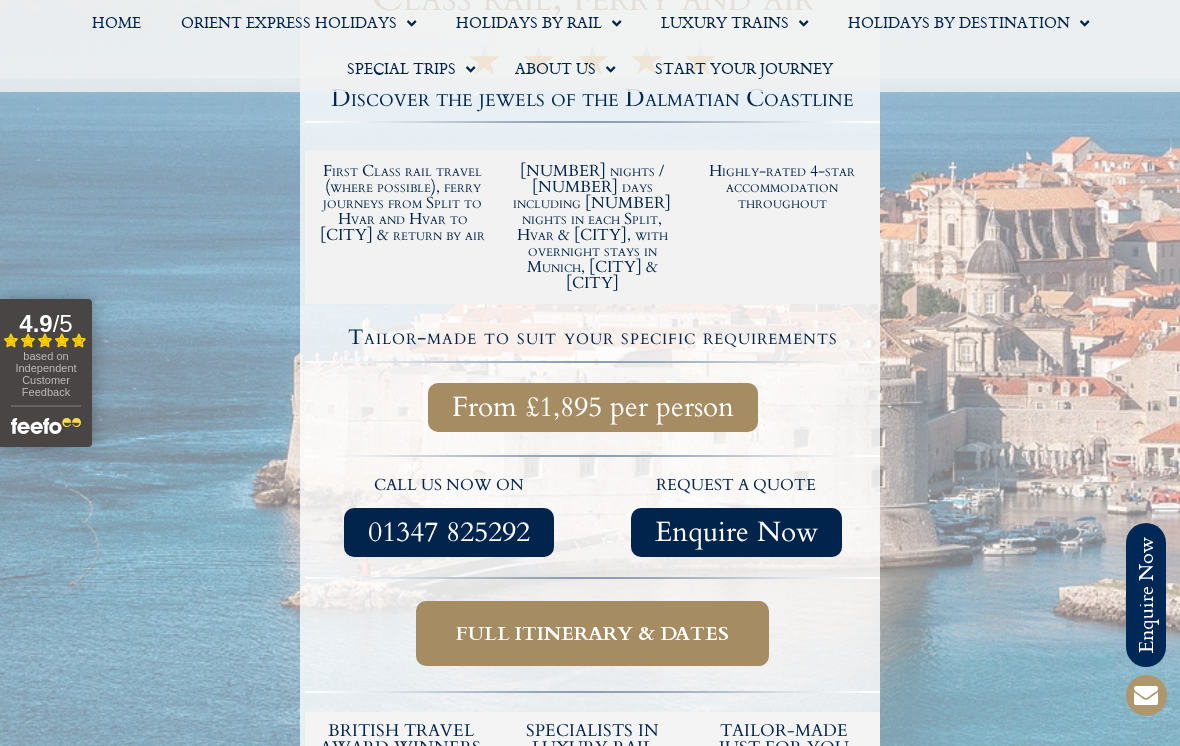 click on "Full itinerary & dates" at bounding box center (592, 633) 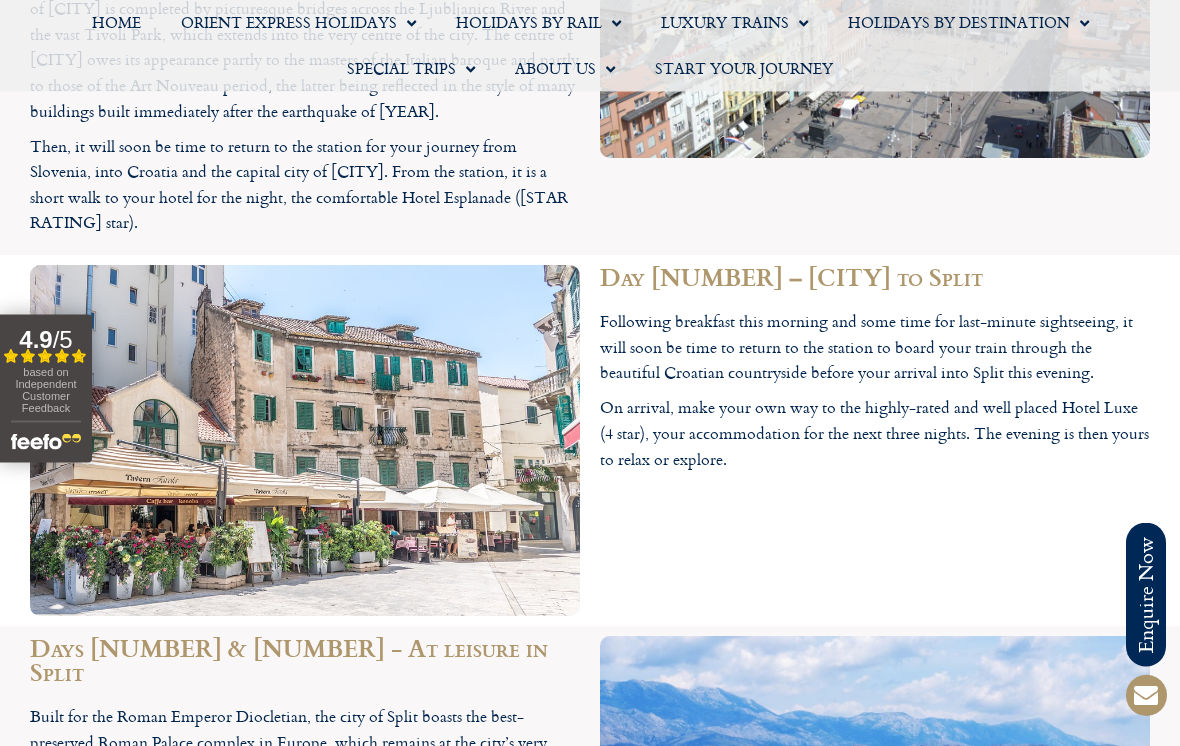 scroll, scrollTop: 3284, scrollLeft: 0, axis: vertical 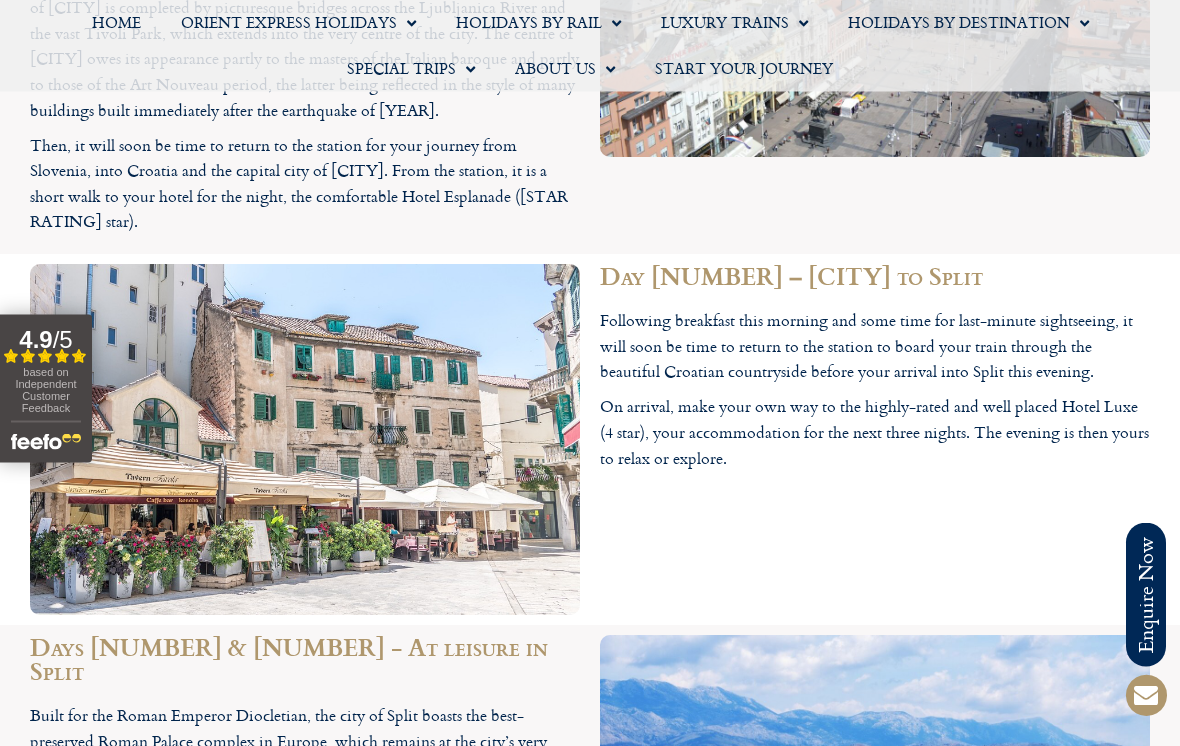 click on "Day 4 – Zagreb to Split
Following breakfast this morning and some time for some last-minute sightseeing, it will soon be time to return to the station to board your train through the beautiful Croatian countryside before your arrival into Split this evening. On arrival, make your own way to the highly-rated and well placed Hotel Luxe (4 star), your accommodation for the next three nights. The evening is then yours to relax or explore." at bounding box center [875, 440] 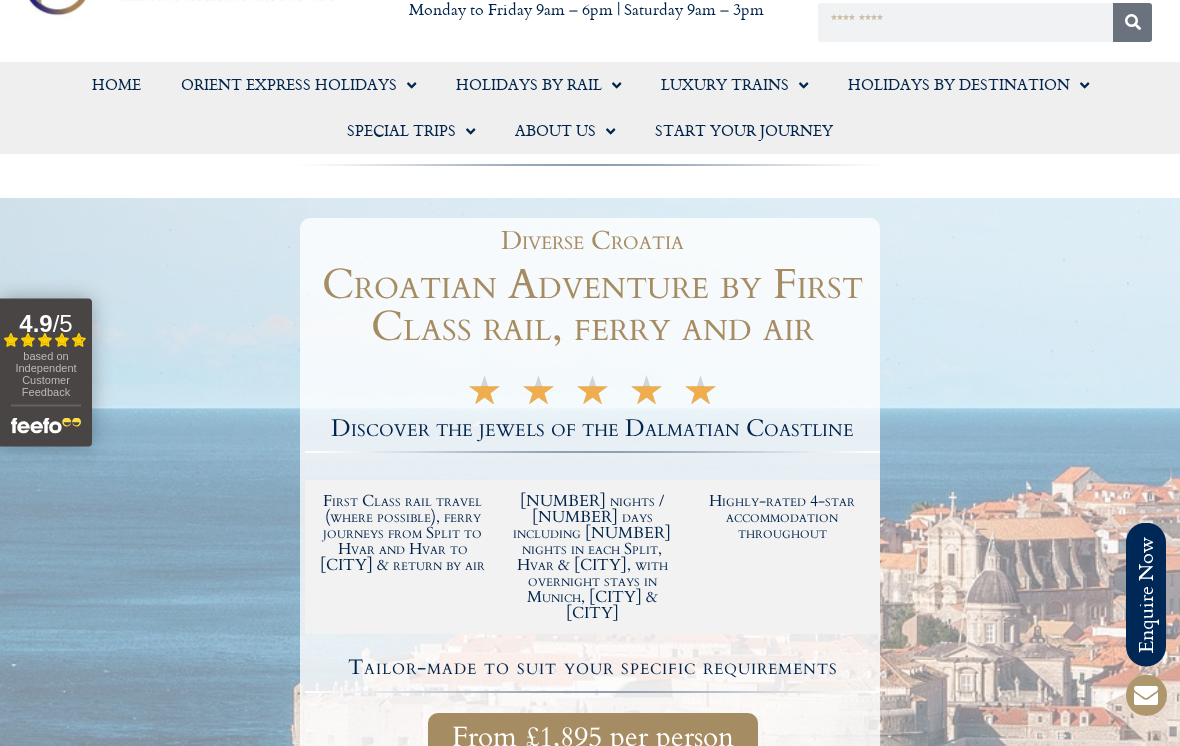 scroll, scrollTop: 0, scrollLeft: 0, axis: both 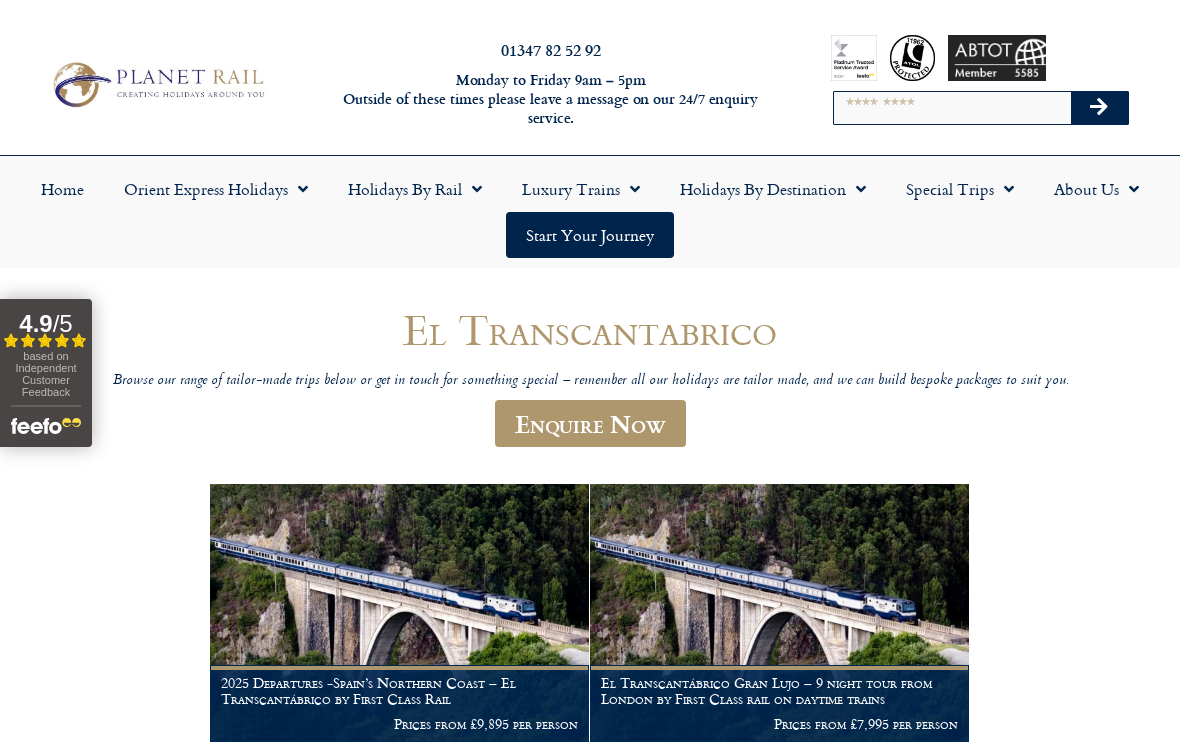 click on "Holidays by Destination" 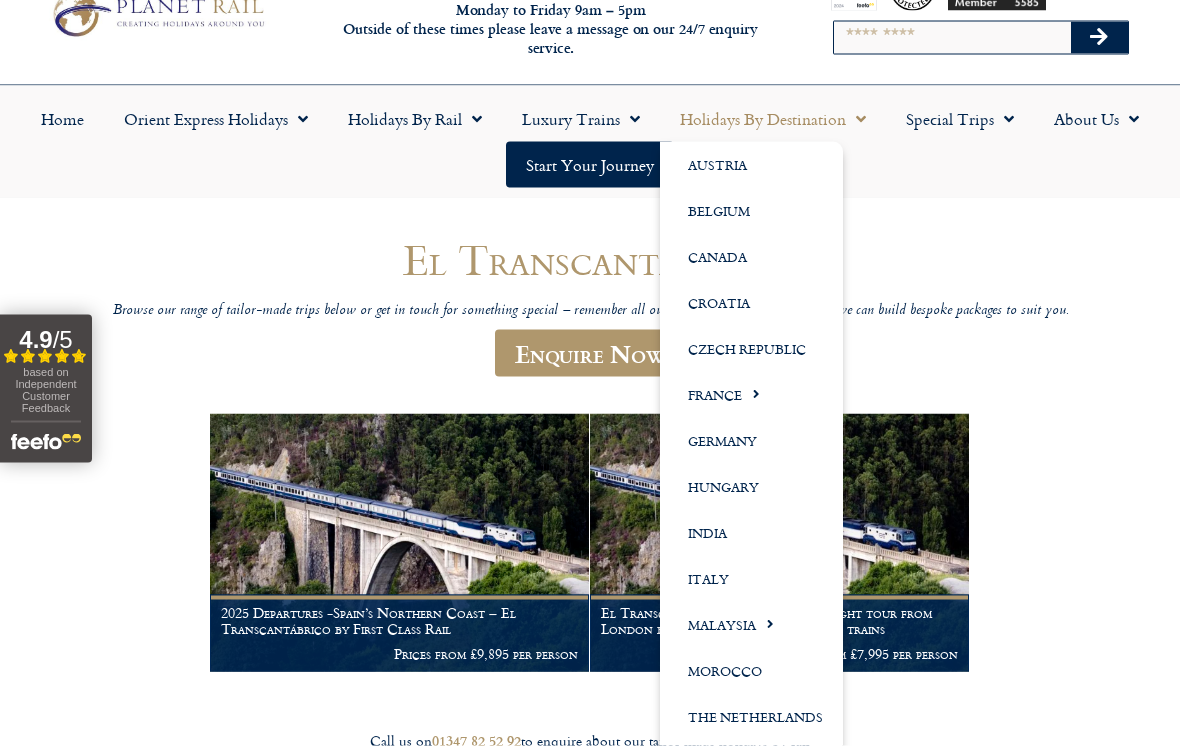 scroll, scrollTop: 0, scrollLeft: 0, axis: both 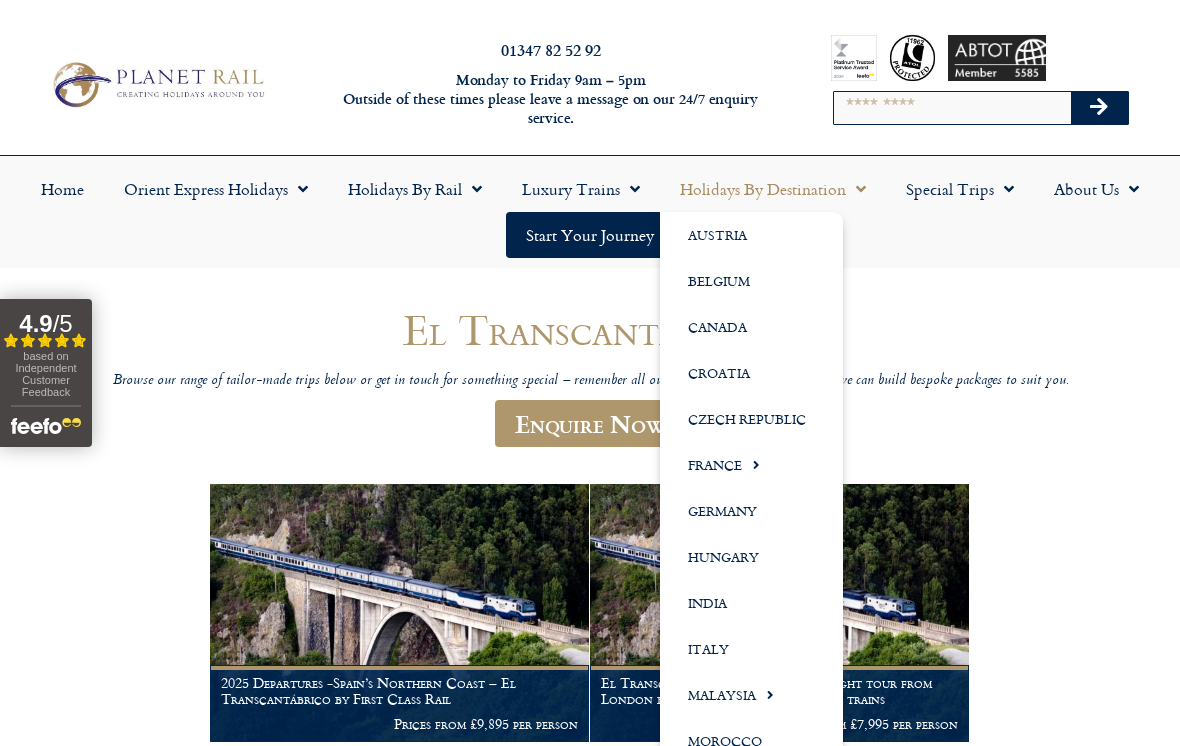 click on "Holidays by Rail" 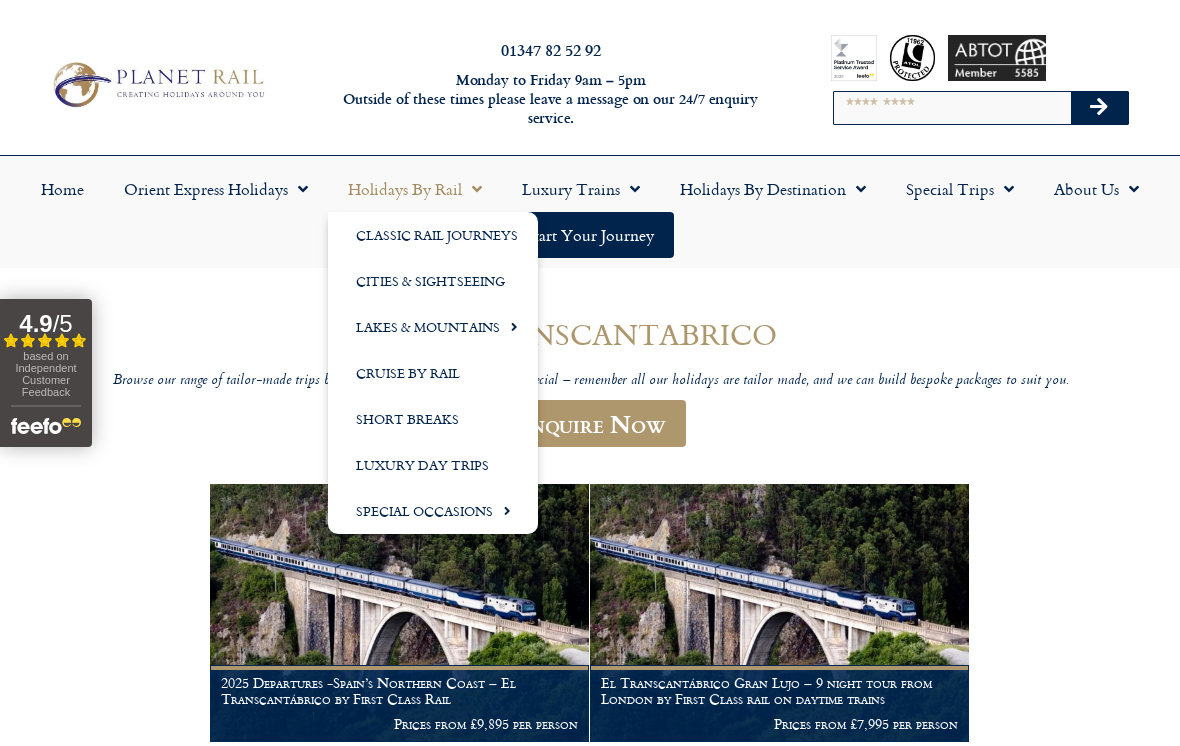 click on "Lakes & Mountains" 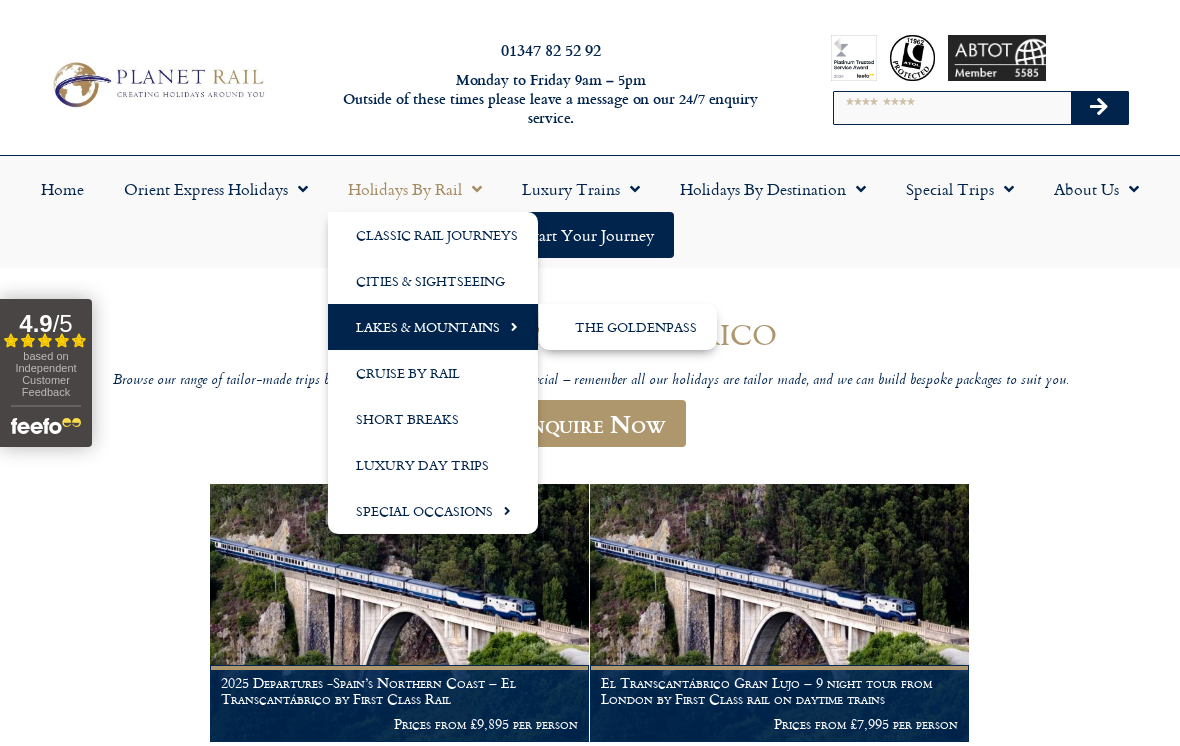 click on "Luxury Day Trips" 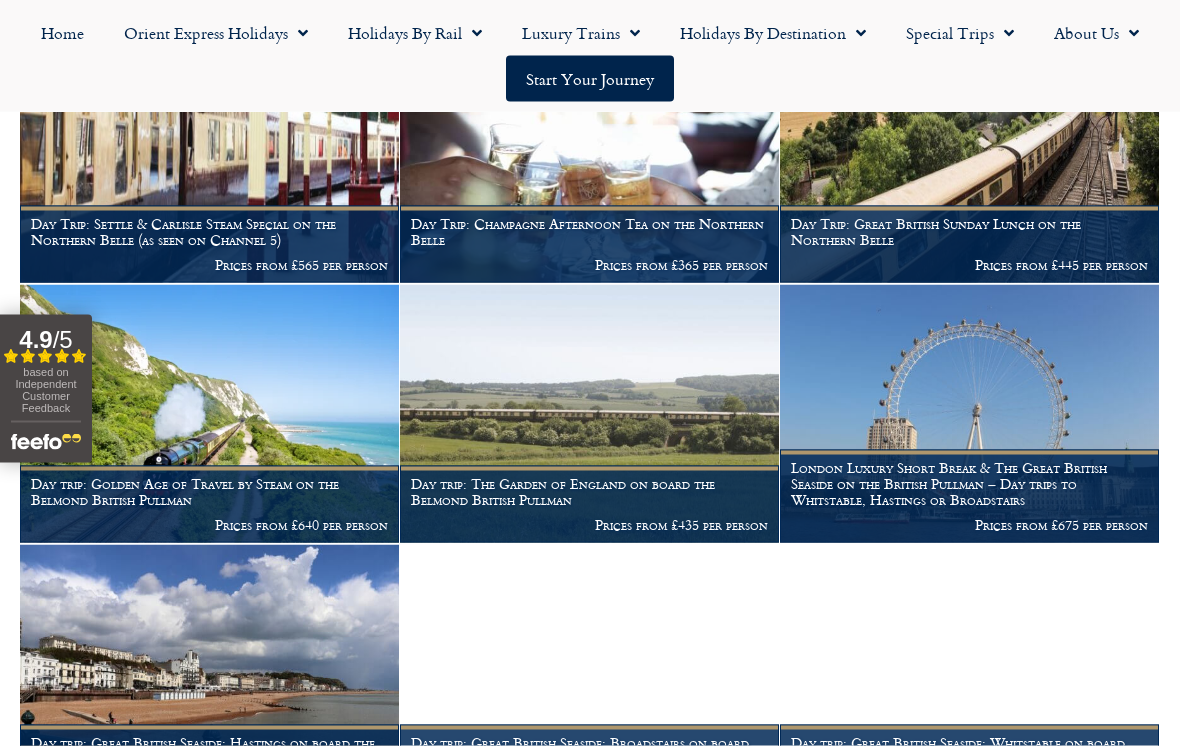scroll, scrollTop: 497, scrollLeft: 0, axis: vertical 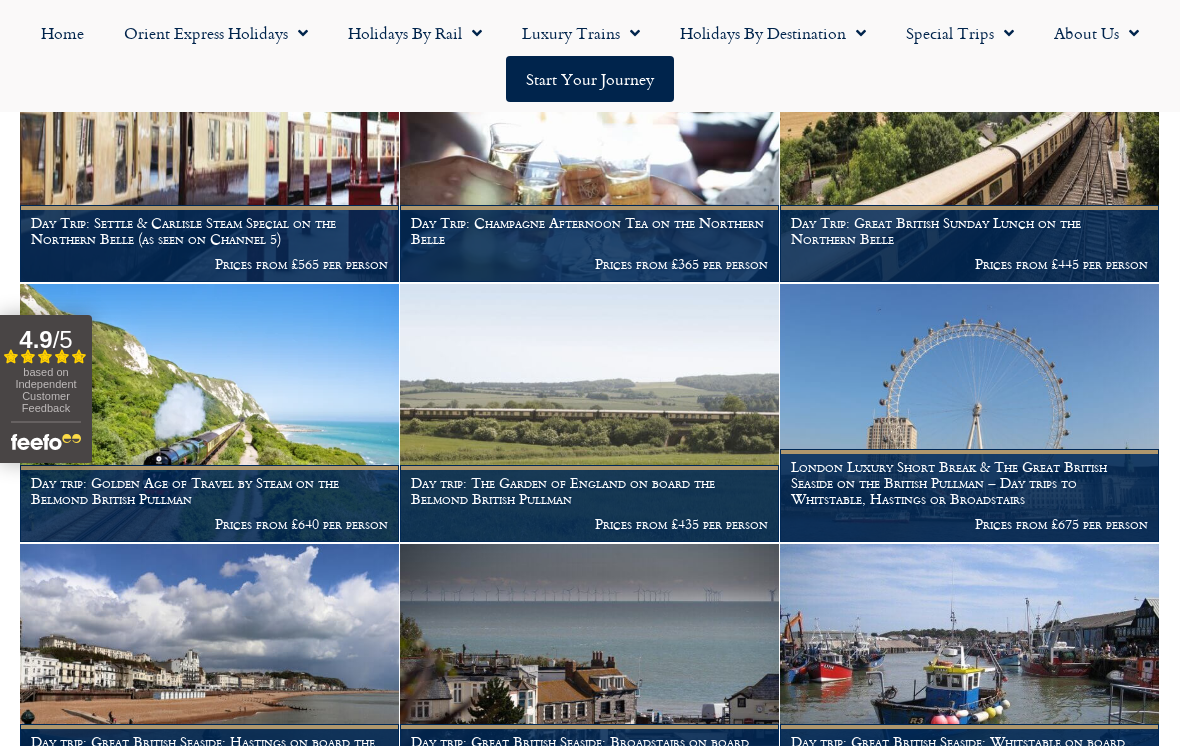 click on "Day Trip: Settle & Carlisle Steam Special on the Northern Belle (as seen on Channel 5)
Prices from £565 per person" at bounding box center (209, 243) 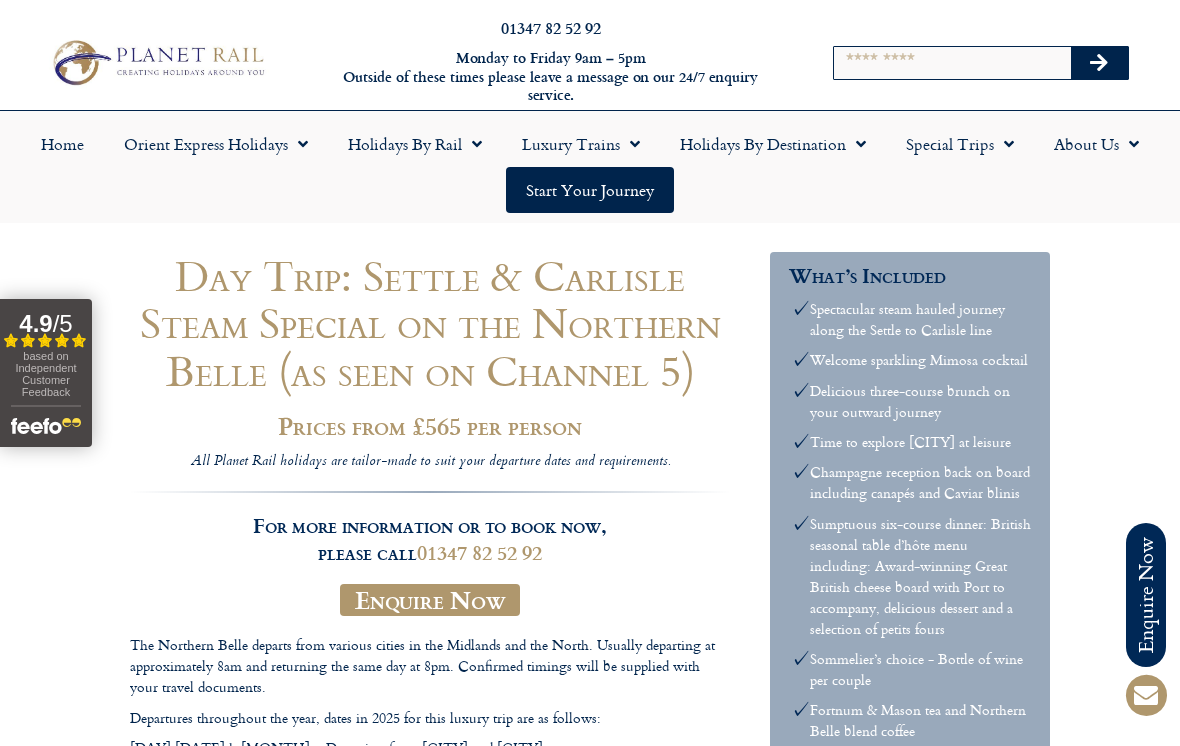 scroll, scrollTop: 0, scrollLeft: 0, axis: both 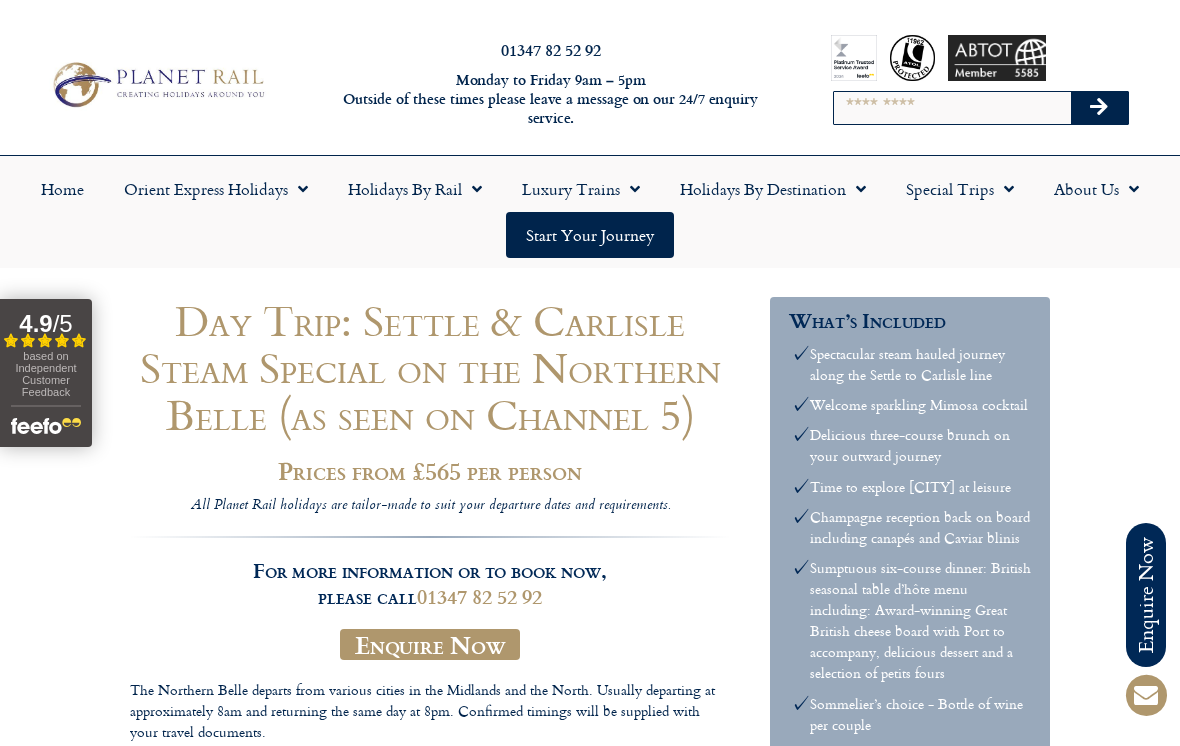 click on "Orient Express Holidays" 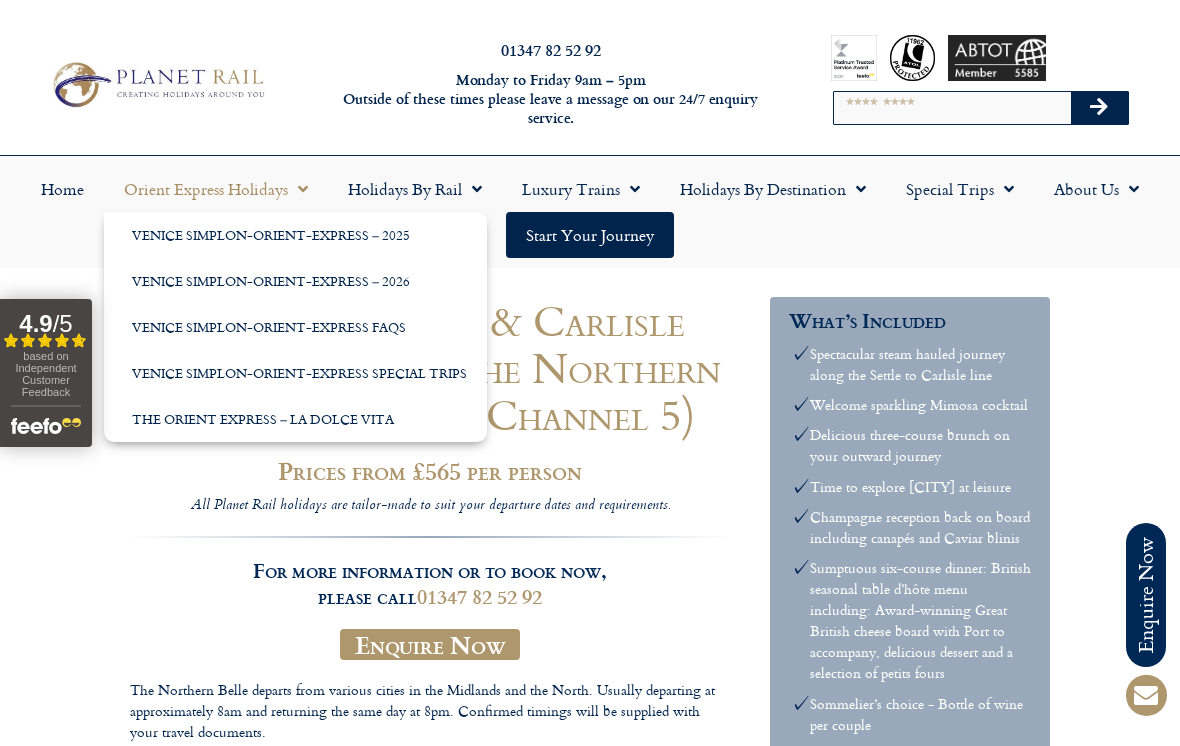 click on "Venice Simplon-Orient-Express Special Trips" 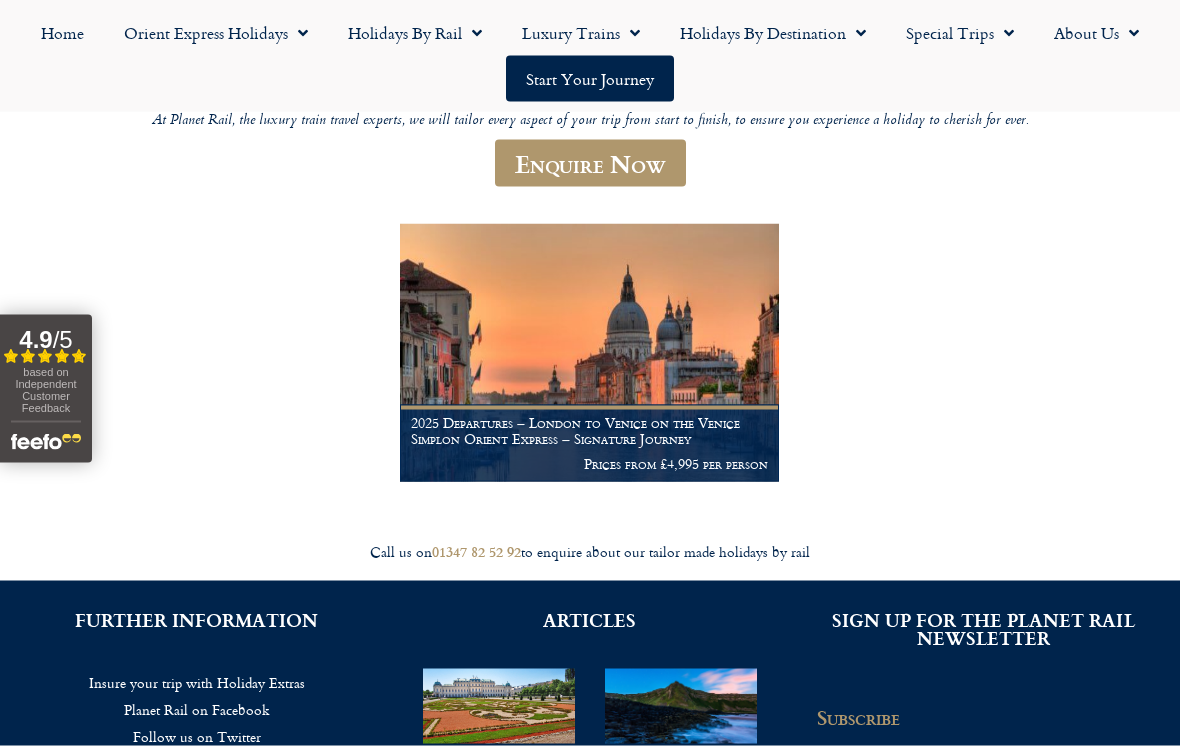scroll, scrollTop: 542, scrollLeft: 0, axis: vertical 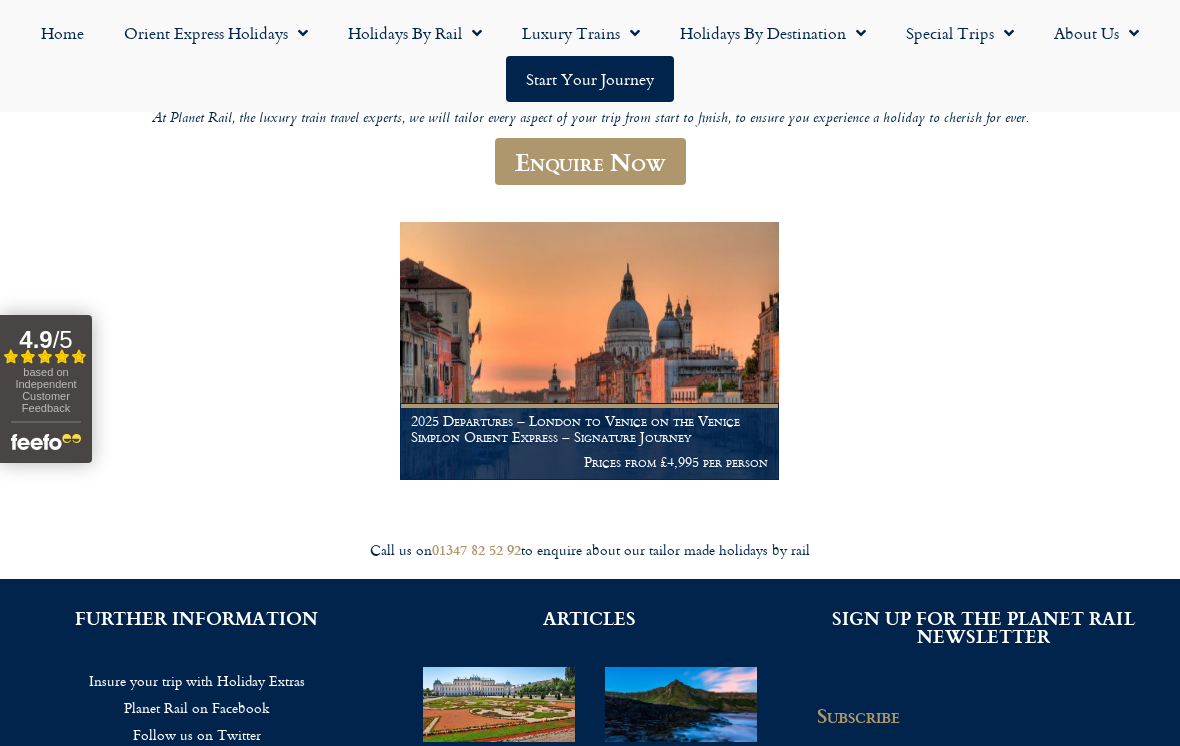 click at bounding box center [589, 351] 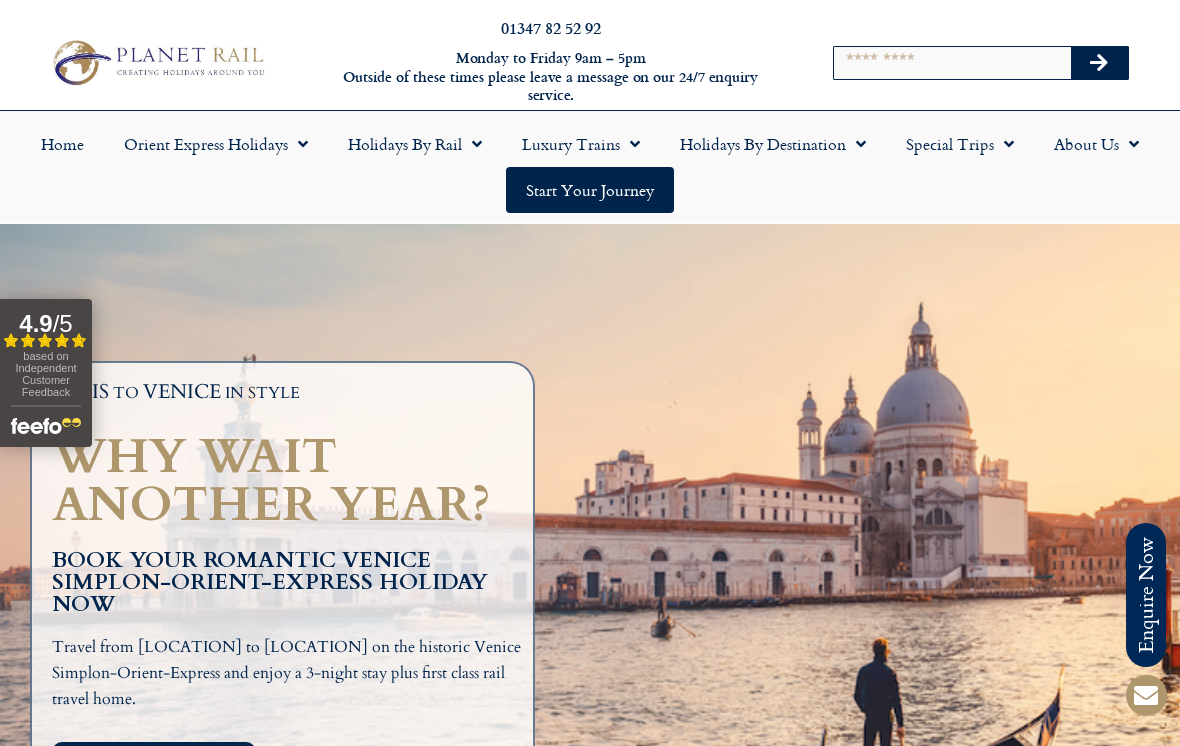 scroll, scrollTop: 0, scrollLeft: 0, axis: both 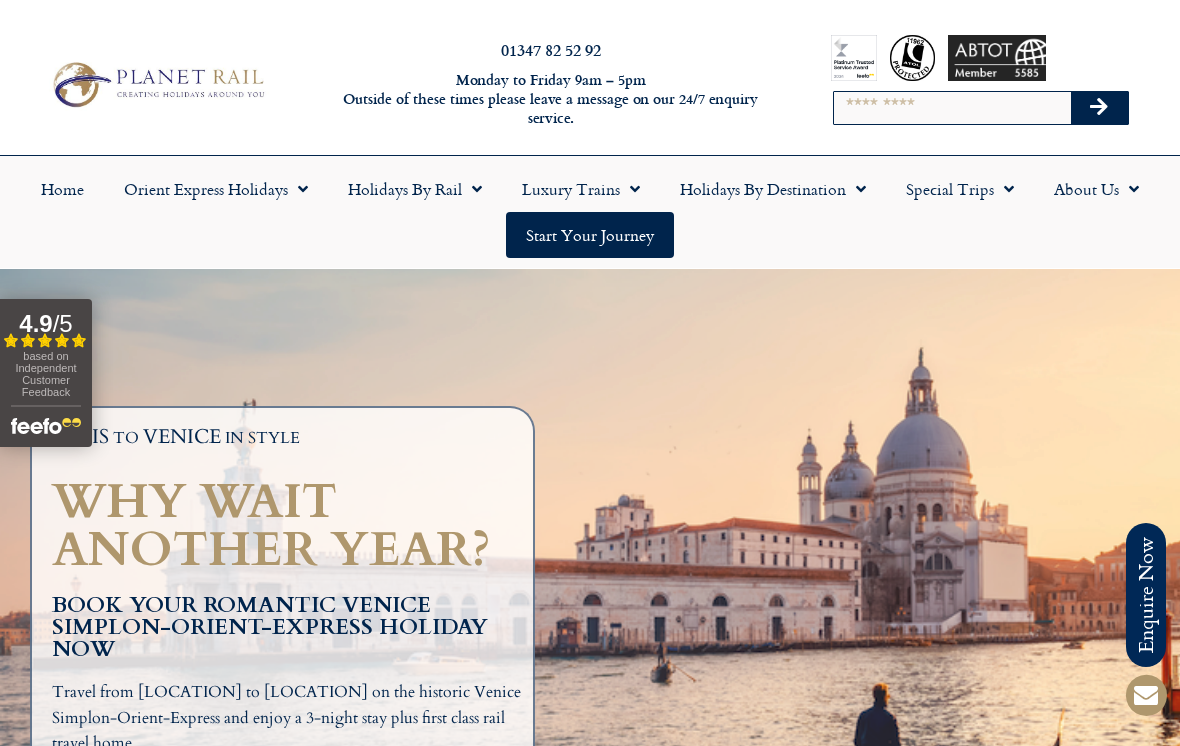click on "Special Trips" 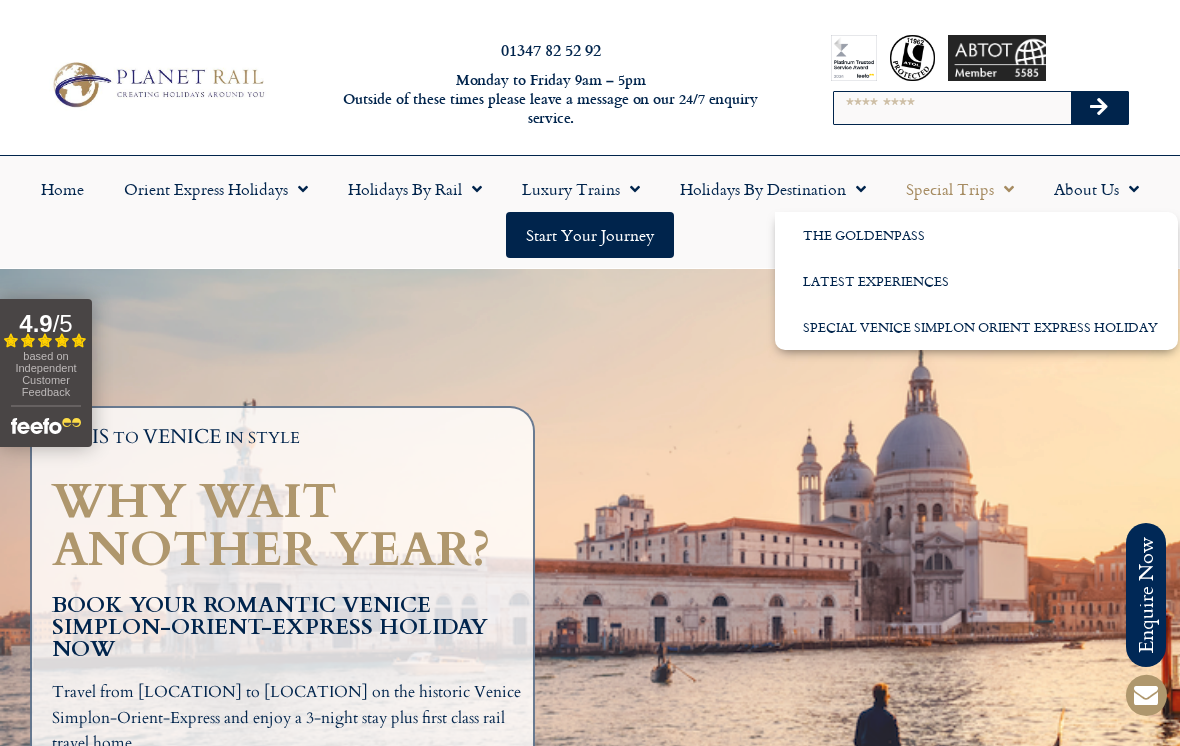 click on "Latest Experiences" 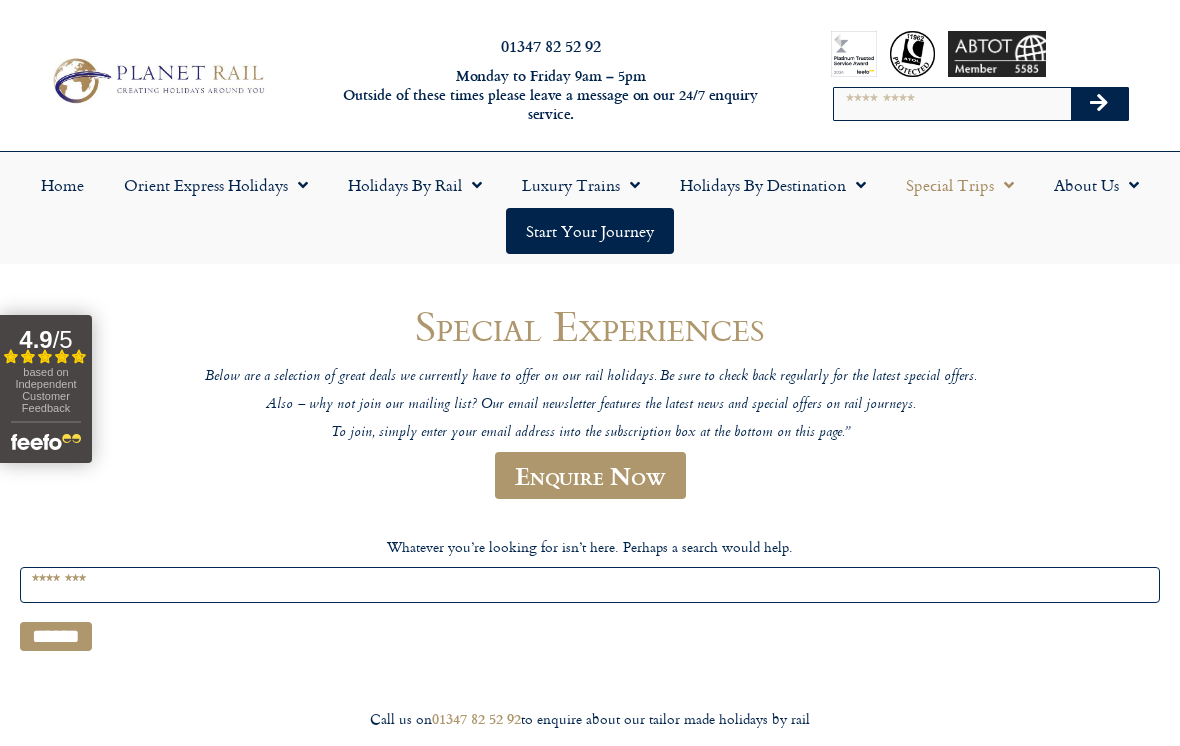 scroll, scrollTop: 0, scrollLeft: 0, axis: both 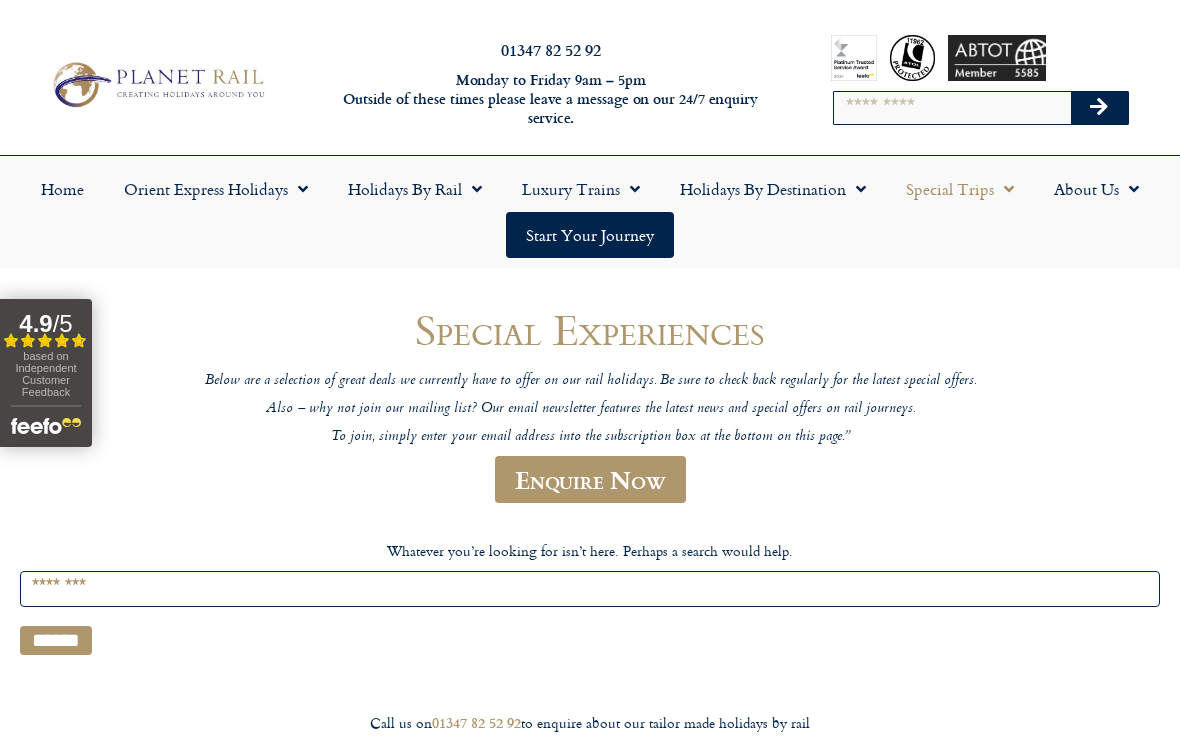 click on "Holidays by Destination" 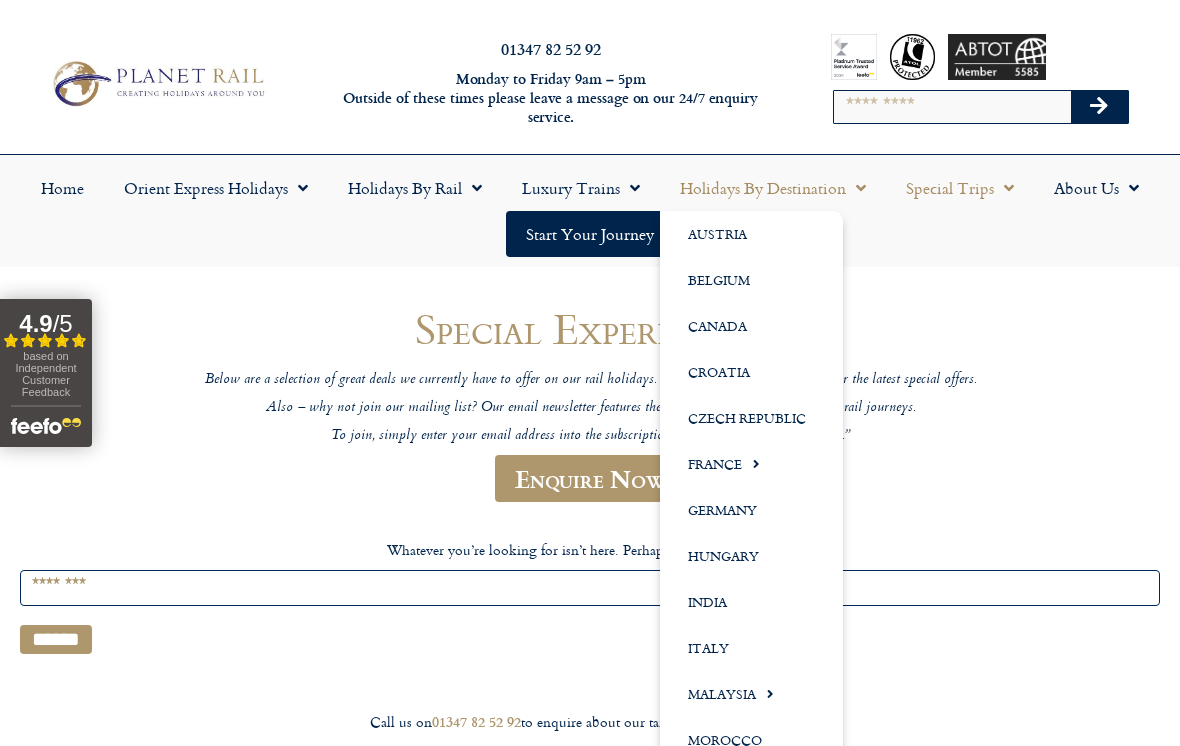 scroll, scrollTop: 0, scrollLeft: 0, axis: both 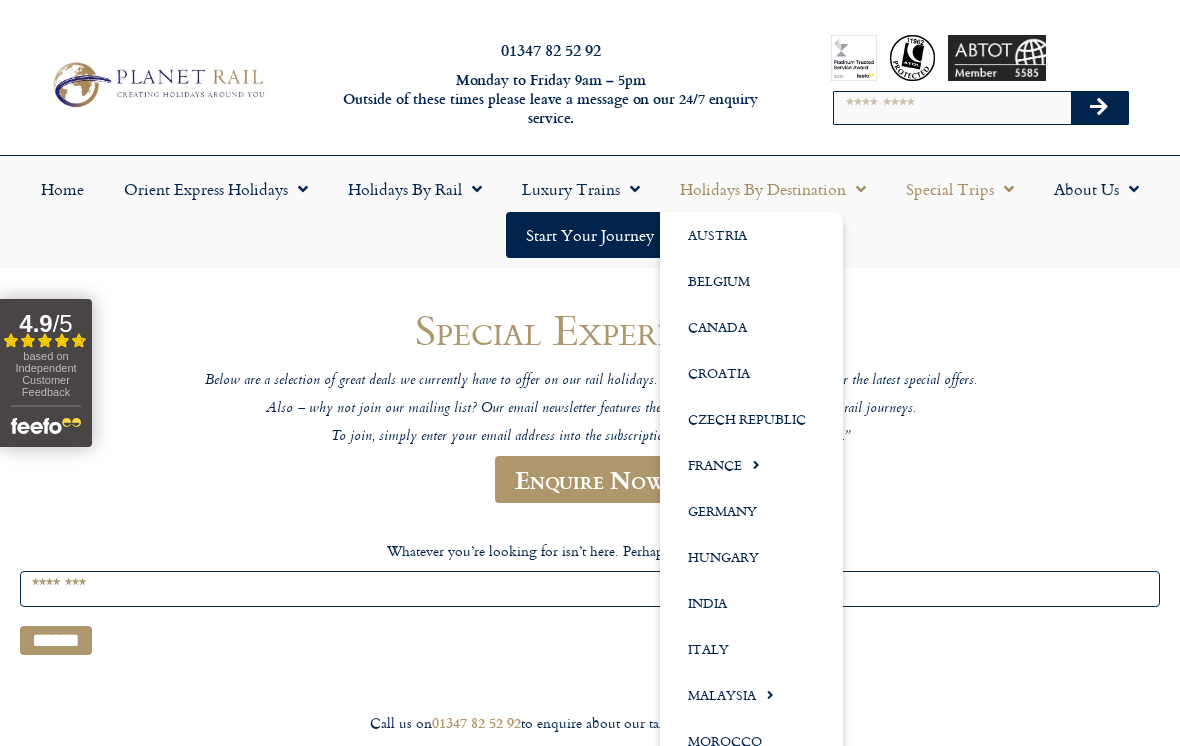 click on "Special Experiences" at bounding box center (590, 329) 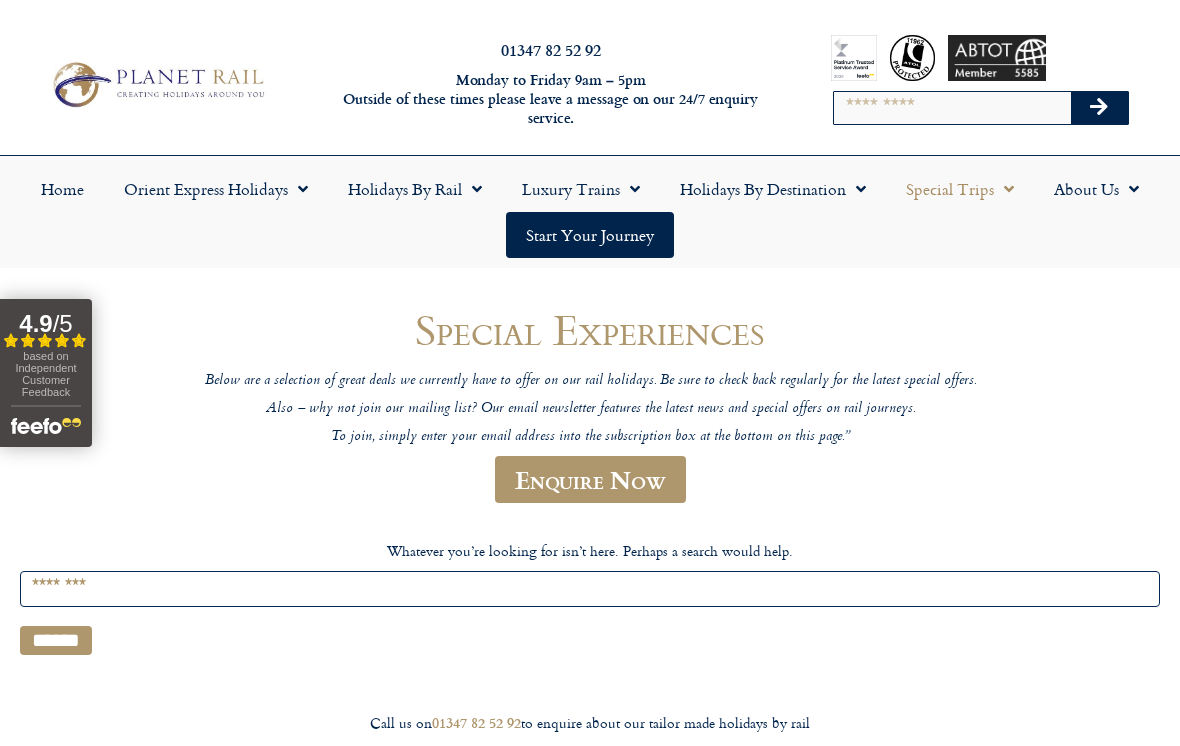 click on "Holidays by Rail" 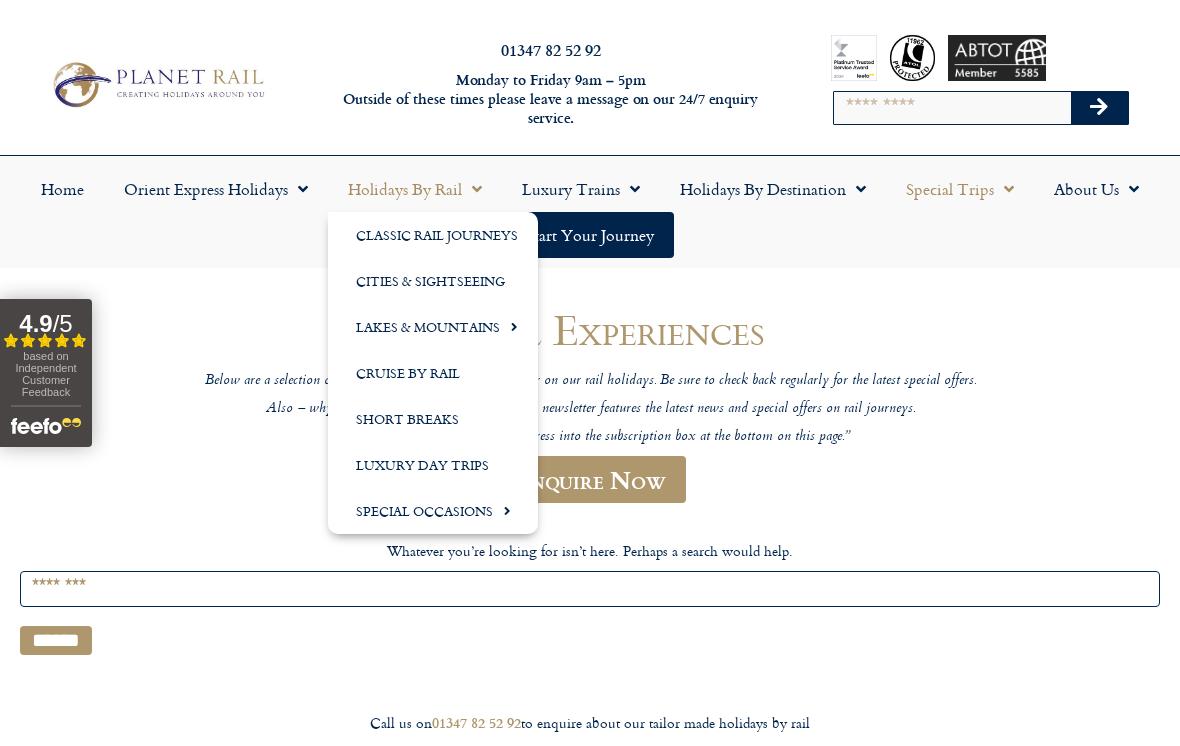 click on "Cruise by Rail" 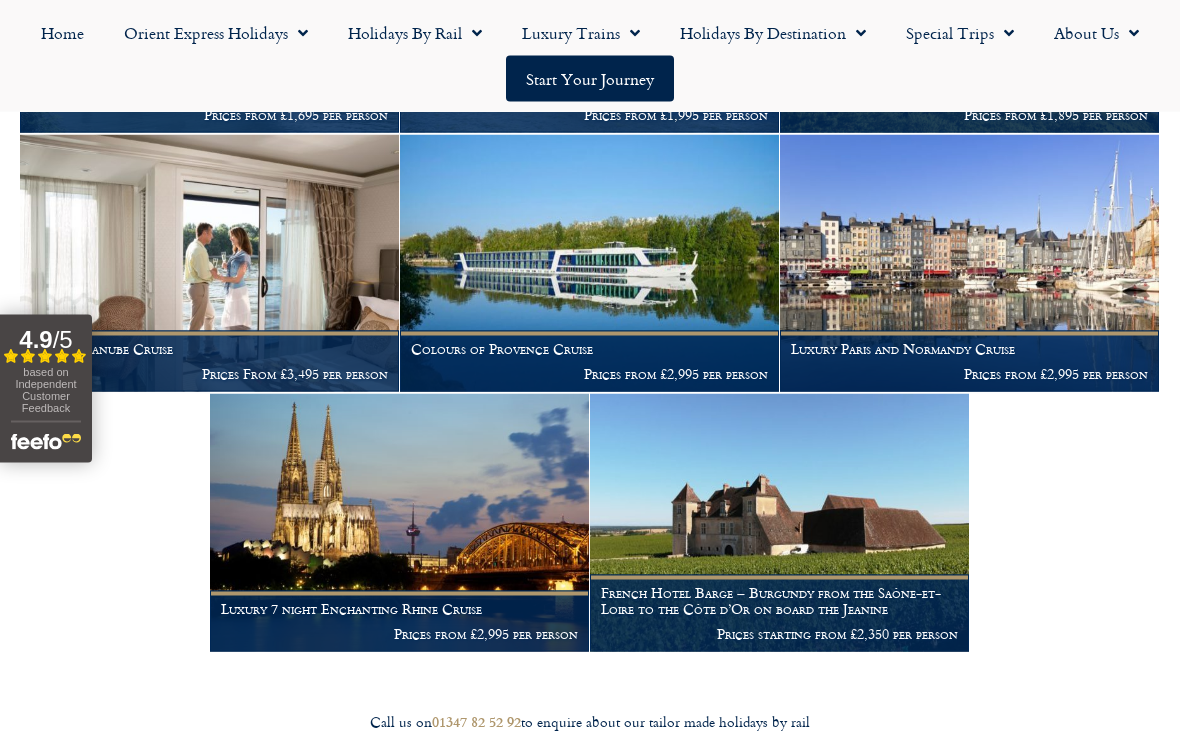 scroll, scrollTop: 722, scrollLeft: 0, axis: vertical 